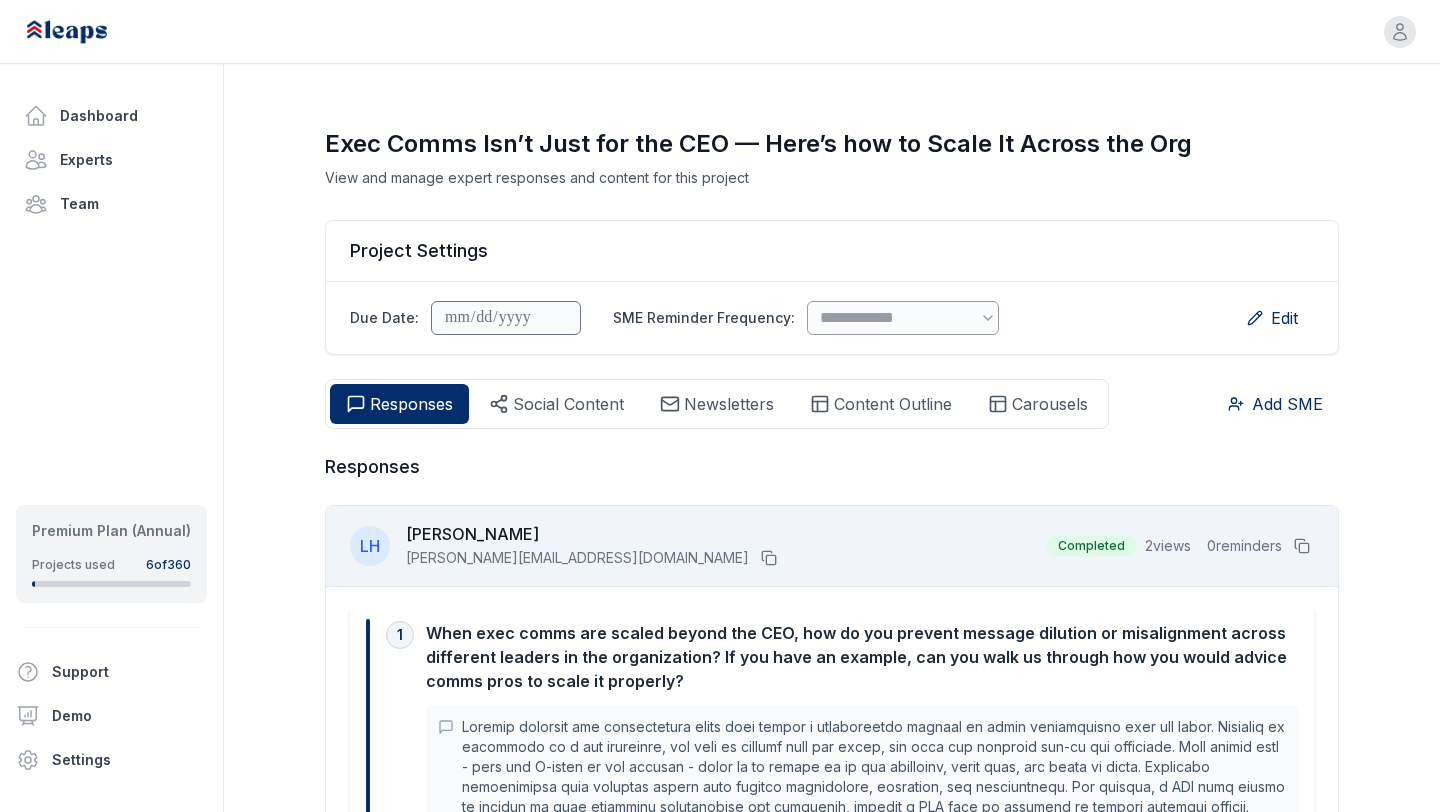 select on "*" 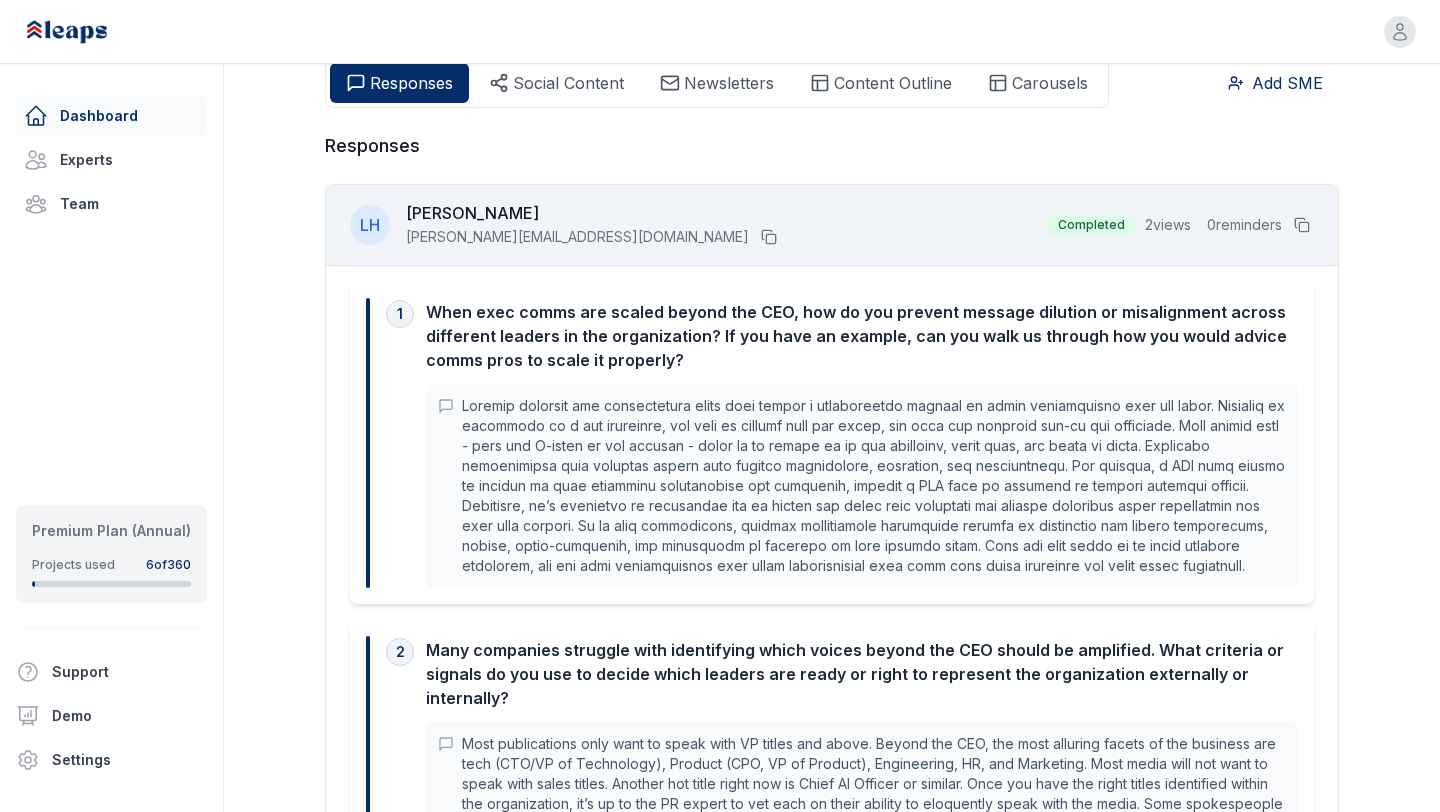 click on "Dashboard" at bounding box center [111, 116] 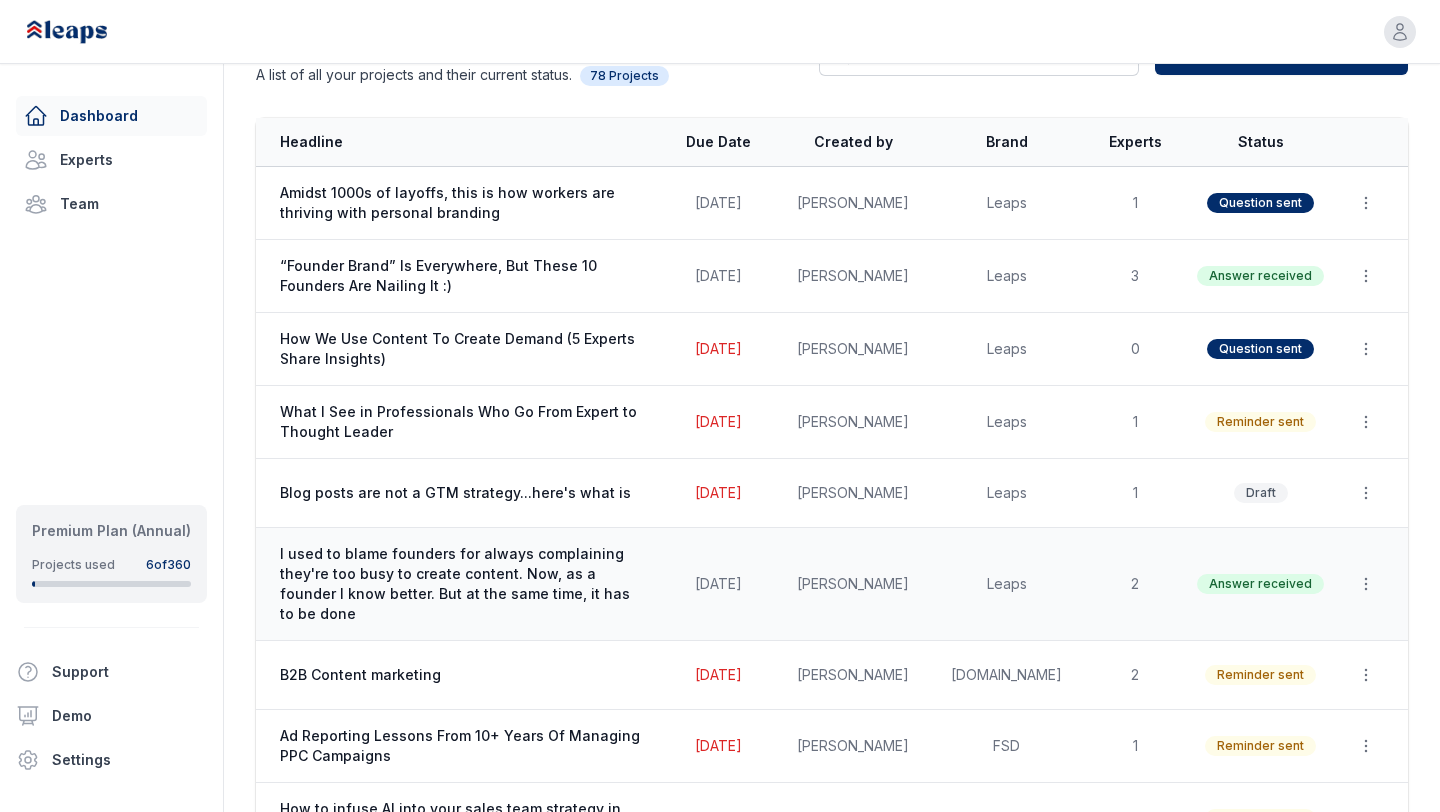 scroll, scrollTop: 0, scrollLeft: 0, axis: both 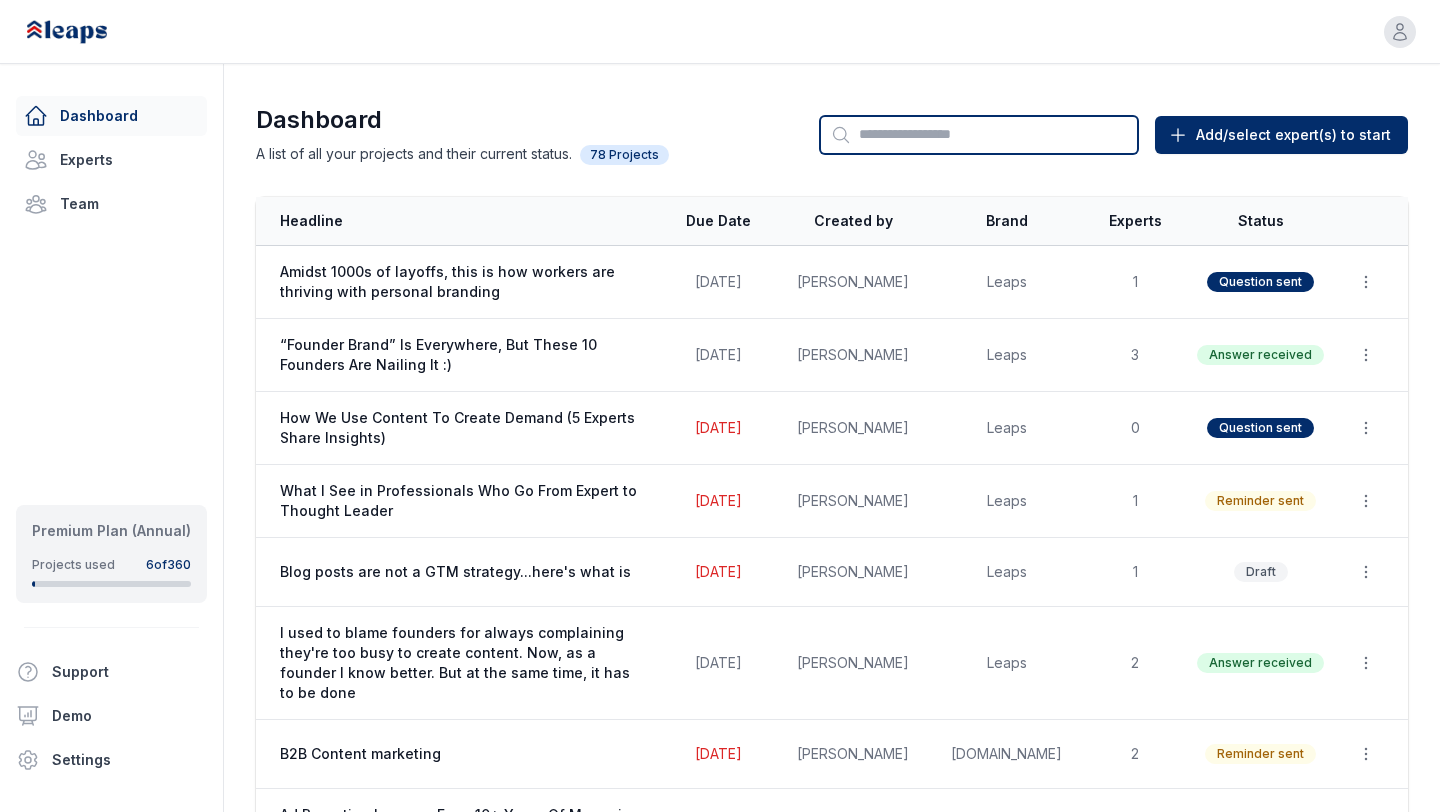 click on "Search" at bounding box center [979, 135] 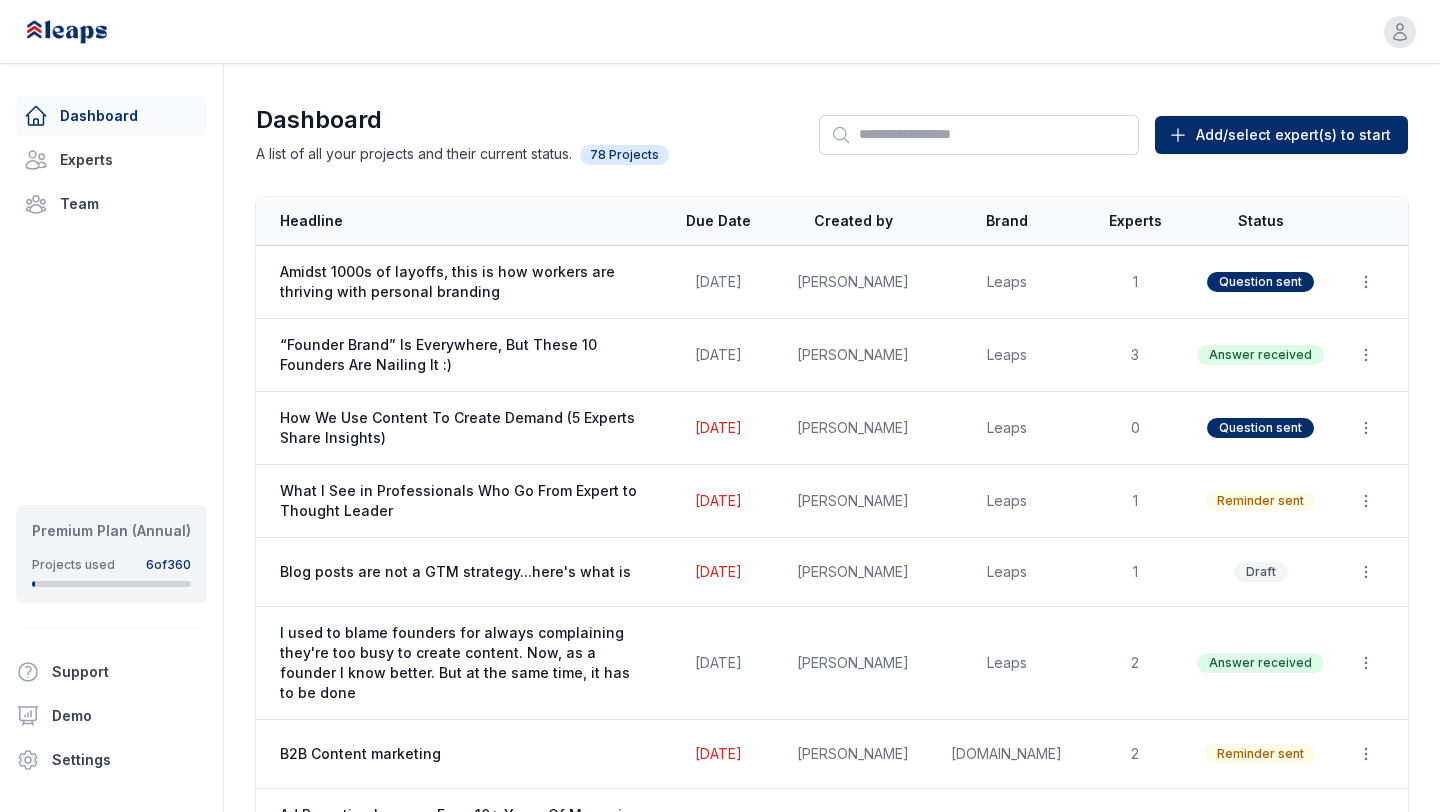 click on "Dashboard A list of all your projects and their current status. 78   Projects Search Add/select expert(s) to start   Start New (Add Expert)   Headline Due Date Created by Brand Experts Status Actions Amidst 1000s of layoffs, this is how workers are thriving with personal branding [DATE] [PERSON_NAME] Leaps 1 Question sent Duplicate Delete “Founder Brand” Is Everywhere, But These 10 Founders Are Nailing It :) [DATE] [PERSON_NAME] Leaps 3 Answer received Duplicate Delete How We Use Content To Create Demand (5 Experts Share Insights) Due:  [DATE] [DATE] [PERSON_NAME] Leaps 0 Question sent Duplicate Delete What I See in Professionals Who Go From Expert to Thought Leader Due:  [DATE] [DATE] [PERSON_NAME] Leaps 1 Reminder sent Duplicate Delete Blog posts are not a GTM strategy...here's what is Due:  [DATE] [DATE] [PERSON_NAME] Leaps 1 Draft Duplicate Delete [DATE] [PERSON_NAME] Leaps 2 Answer received Duplicate Delete B2B Content marketing Due:  [DATE] [DATE] [DOMAIN_NAME] 2 FSD" at bounding box center (720, 3147) 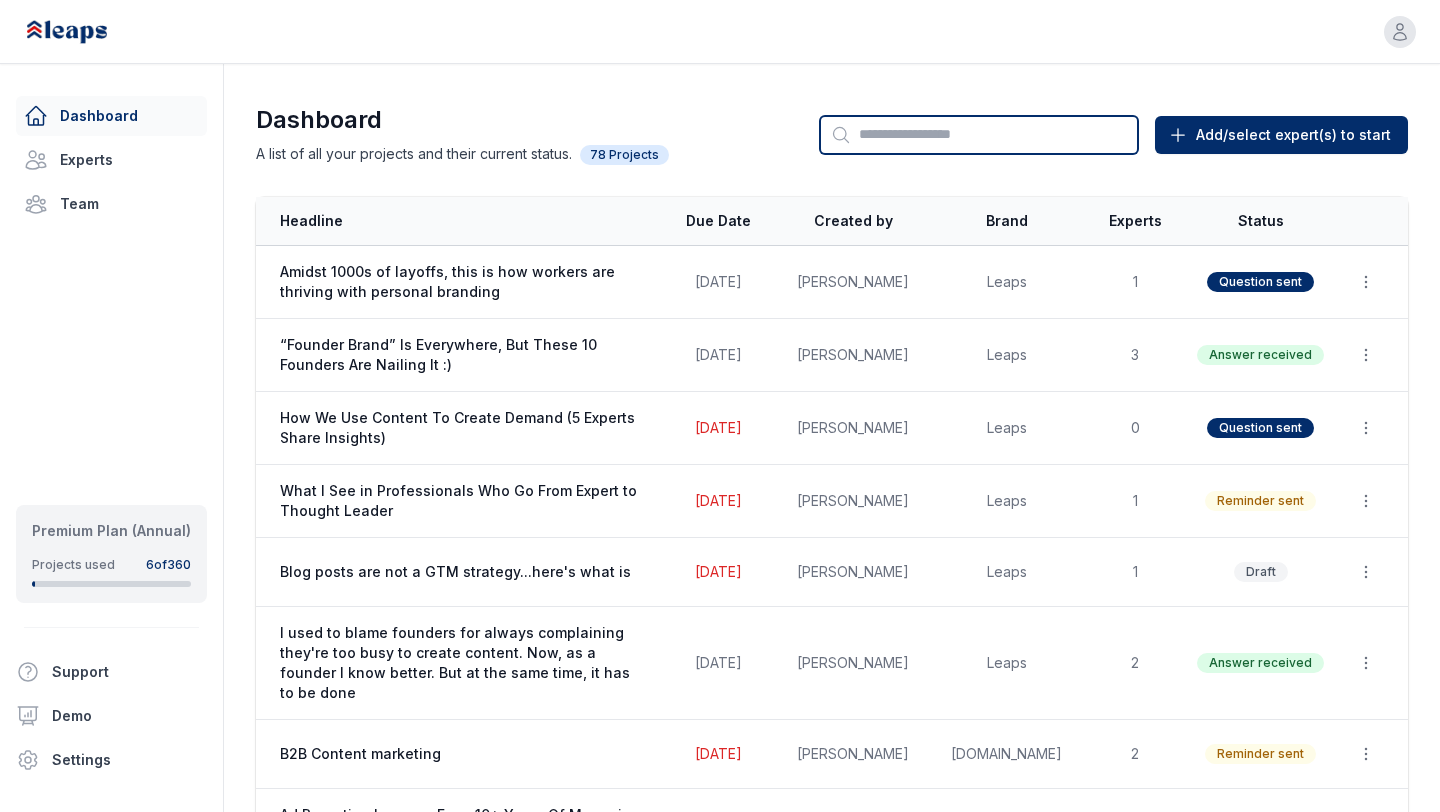 click on "Search" at bounding box center [979, 135] 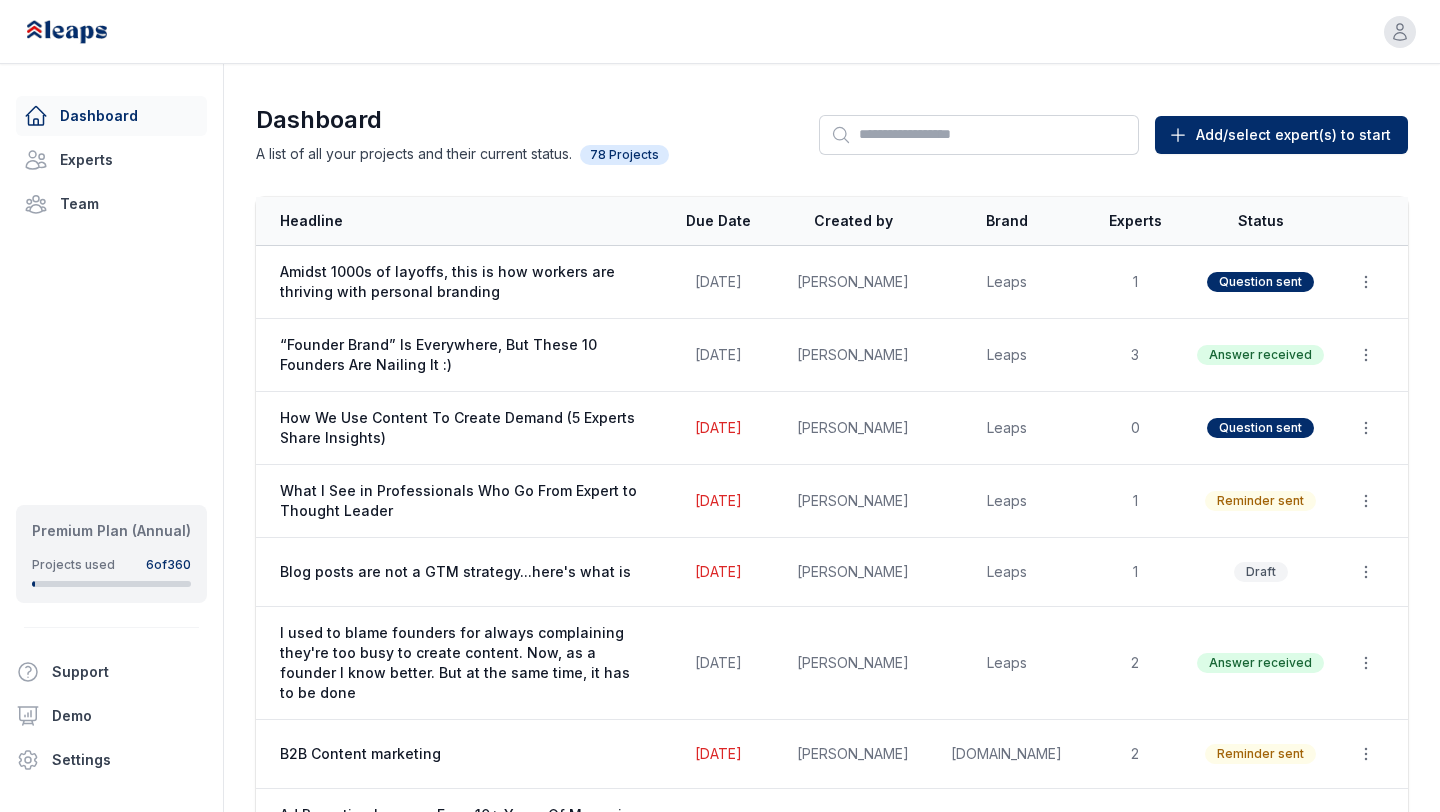 click on "Dashboard A list of all your projects and their current status. 78   Projects Search Add/select expert(s) to start   Start New (Add Expert)   Headline Due Date Created by Brand Experts Status Actions Amidst 1000s of layoffs, this is how workers are thriving with personal branding [DATE] [PERSON_NAME] Leaps 1 Question sent Duplicate Delete “Founder Brand” Is Everywhere, But These 10 Founders Are Nailing It :) [DATE] [PERSON_NAME] Leaps 3 Answer received Duplicate Delete How We Use Content To Create Demand (5 Experts Share Insights) Due:  [DATE] [DATE] [PERSON_NAME] Leaps 0 Question sent Duplicate Delete What I See in Professionals Who Go From Expert to Thought Leader Due:  [DATE] [DATE] [PERSON_NAME] Leaps 1 Reminder sent Duplicate Delete Blog posts are not a GTM strategy...here's what is Due:  [DATE] [DATE] [PERSON_NAME] Leaps 1 Draft Duplicate Delete [DATE] [PERSON_NAME] Leaps 2 Answer received Duplicate Delete B2B Content marketing Due:  [DATE] [DATE] [DOMAIN_NAME] 2 FSD" at bounding box center [720, 3147] 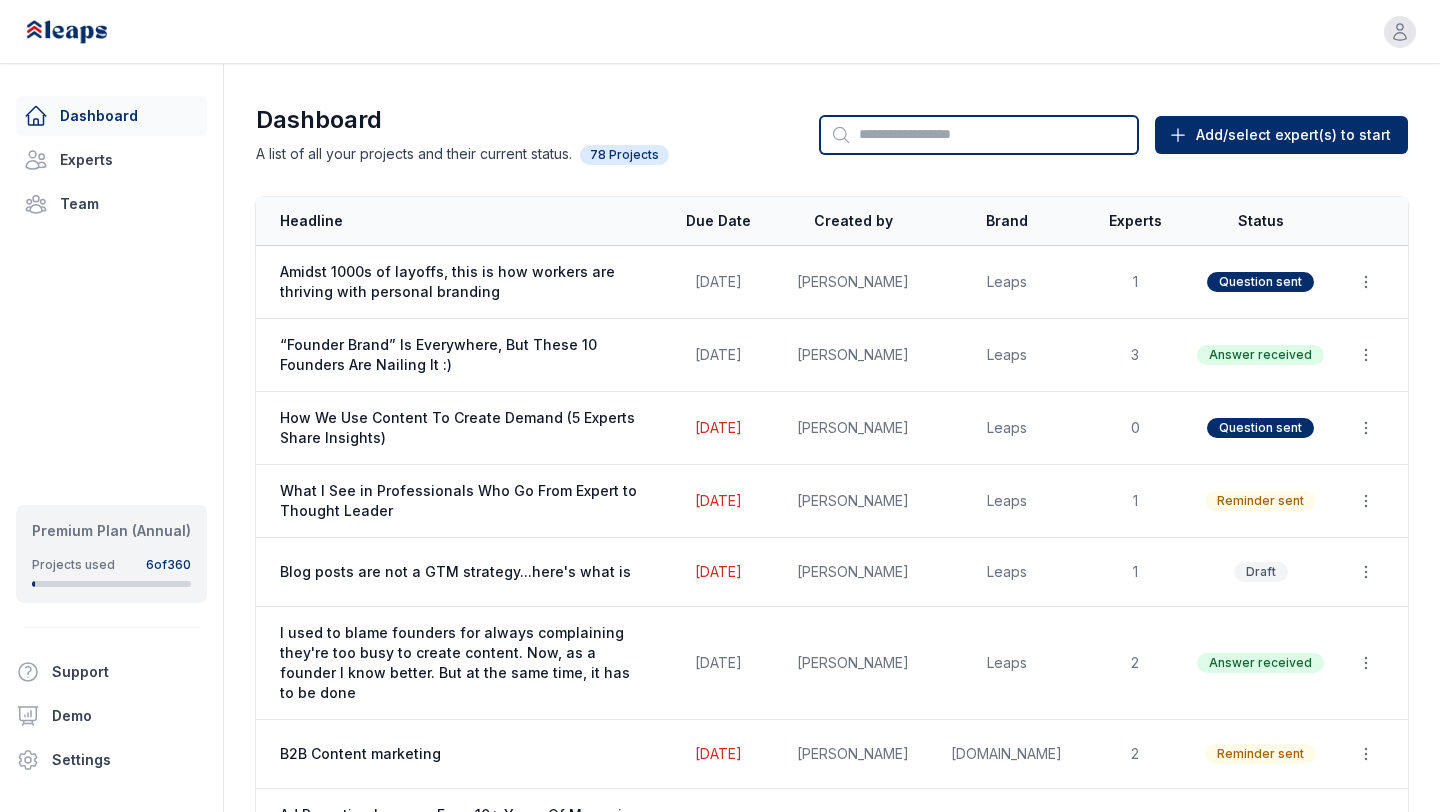 click on "Search" at bounding box center [979, 135] 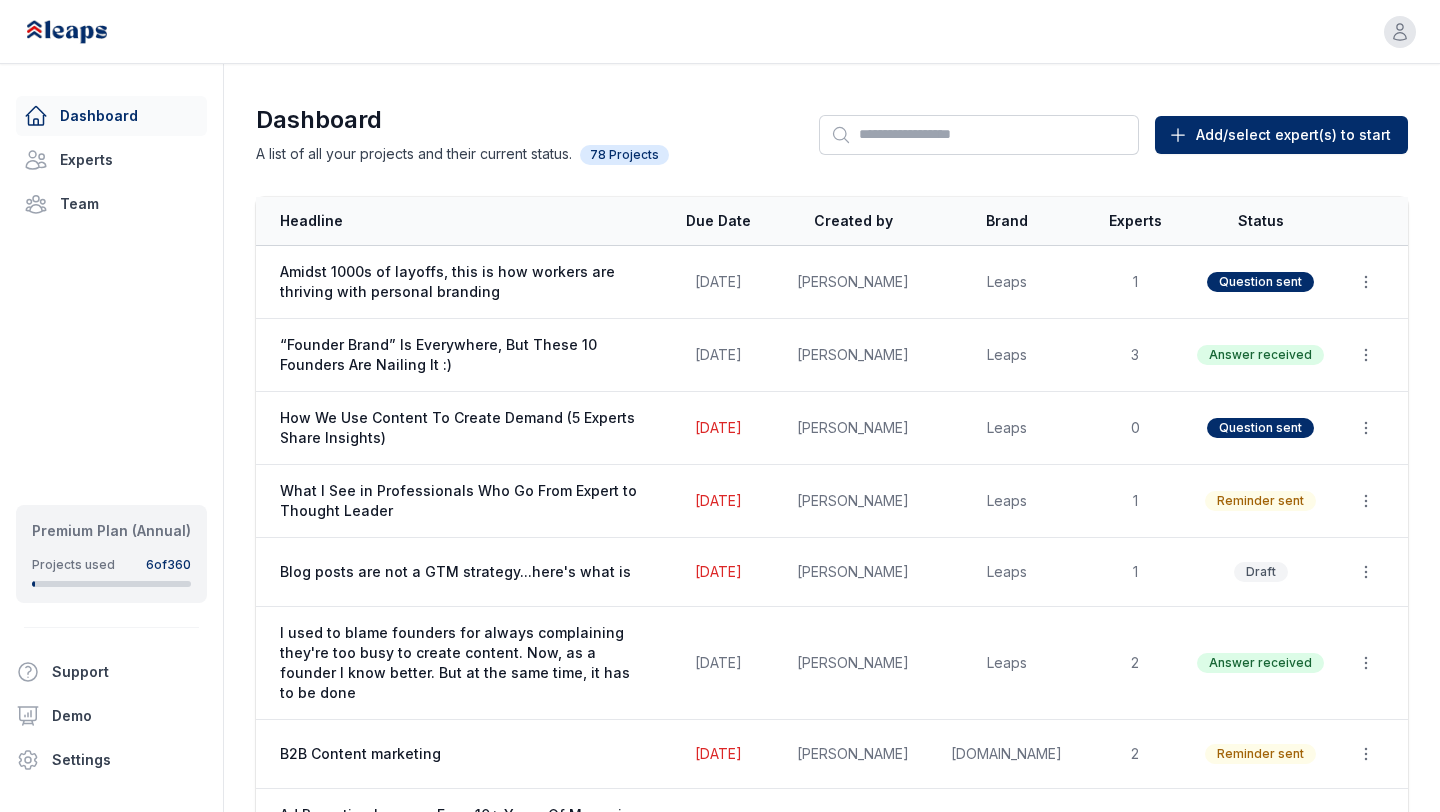 click on "Dashboard A list of all your projects and their current status. 78   Projects Search Add/select expert(s) to start   Start New (Add Expert)   Headline Due Date Created by Brand Experts Status Actions Amidst 1000s of layoffs, this is how workers are thriving with personal branding [DATE] [PERSON_NAME] Leaps 1 Question sent Duplicate Delete “Founder Brand” Is Everywhere, But These 10 Founders Are Nailing It :) [DATE] [PERSON_NAME] Leaps 3 Answer received Duplicate Delete How We Use Content To Create Demand (5 Experts Share Insights) Due:  [DATE] [DATE] [PERSON_NAME] Leaps 0 Question sent Duplicate Delete What I See in Professionals Who Go From Expert to Thought Leader Due:  [DATE] [DATE] [PERSON_NAME] Leaps 1 Reminder sent Duplicate Delete Blog posts are not a GTM strategy...here's what is Due:  [DATE] [DATE] [PERSON_NAME] Leaps 1 Draft Duplicate Delete [DATE] [PERSON_NAME] Leaps 2 Answer received Duplicate Delete B2B Content marketing Due:  [DATE] [DATE] [DOMAIN_NAME] 2 FSD" at bounding box center [720, 3147] 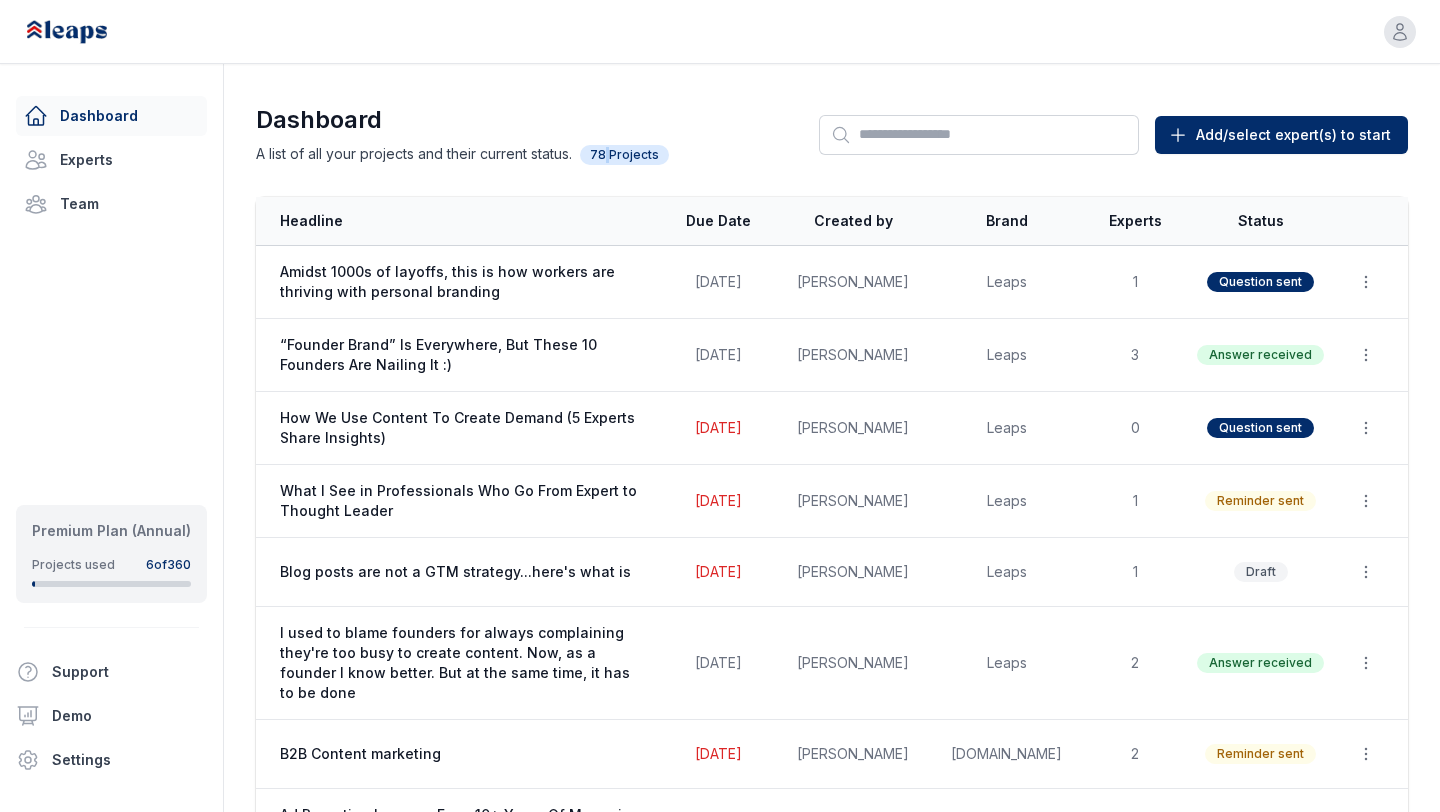 click on "78   Projects" at bounding box center [624, 155] 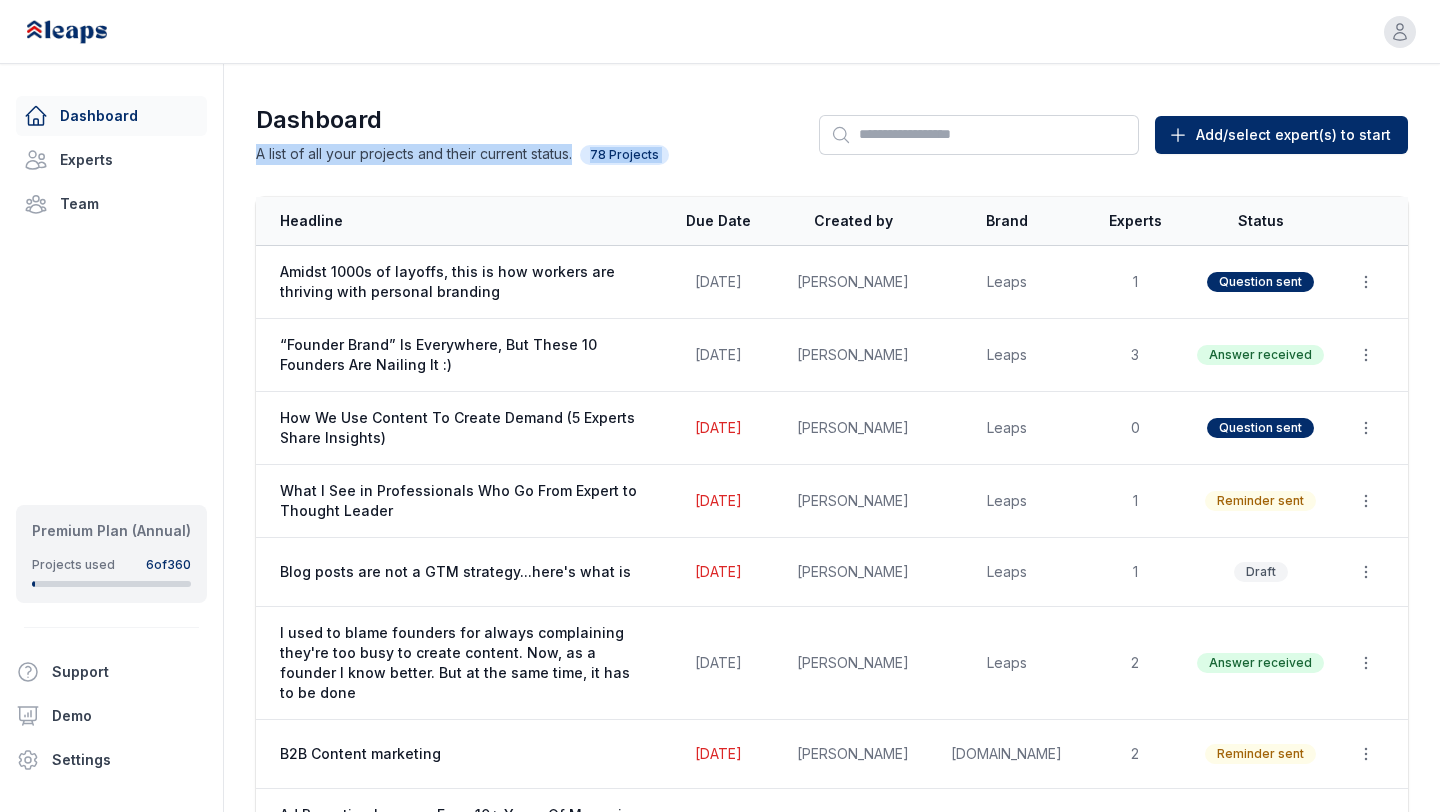 click on "78   Projects" at bounding box center [624, 155] 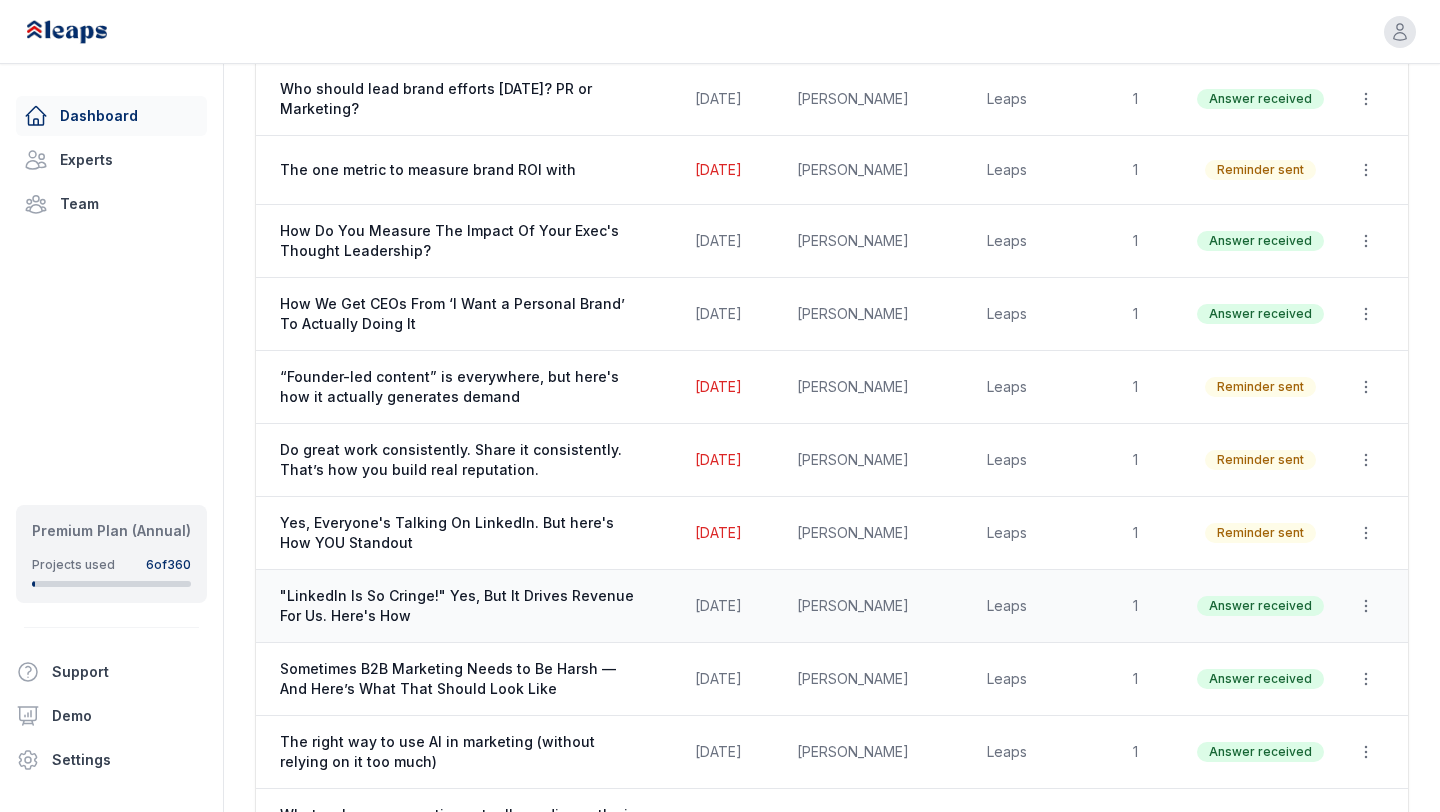 scroll, scrollTop: 942, scrollLeft: 0, axis: vertical 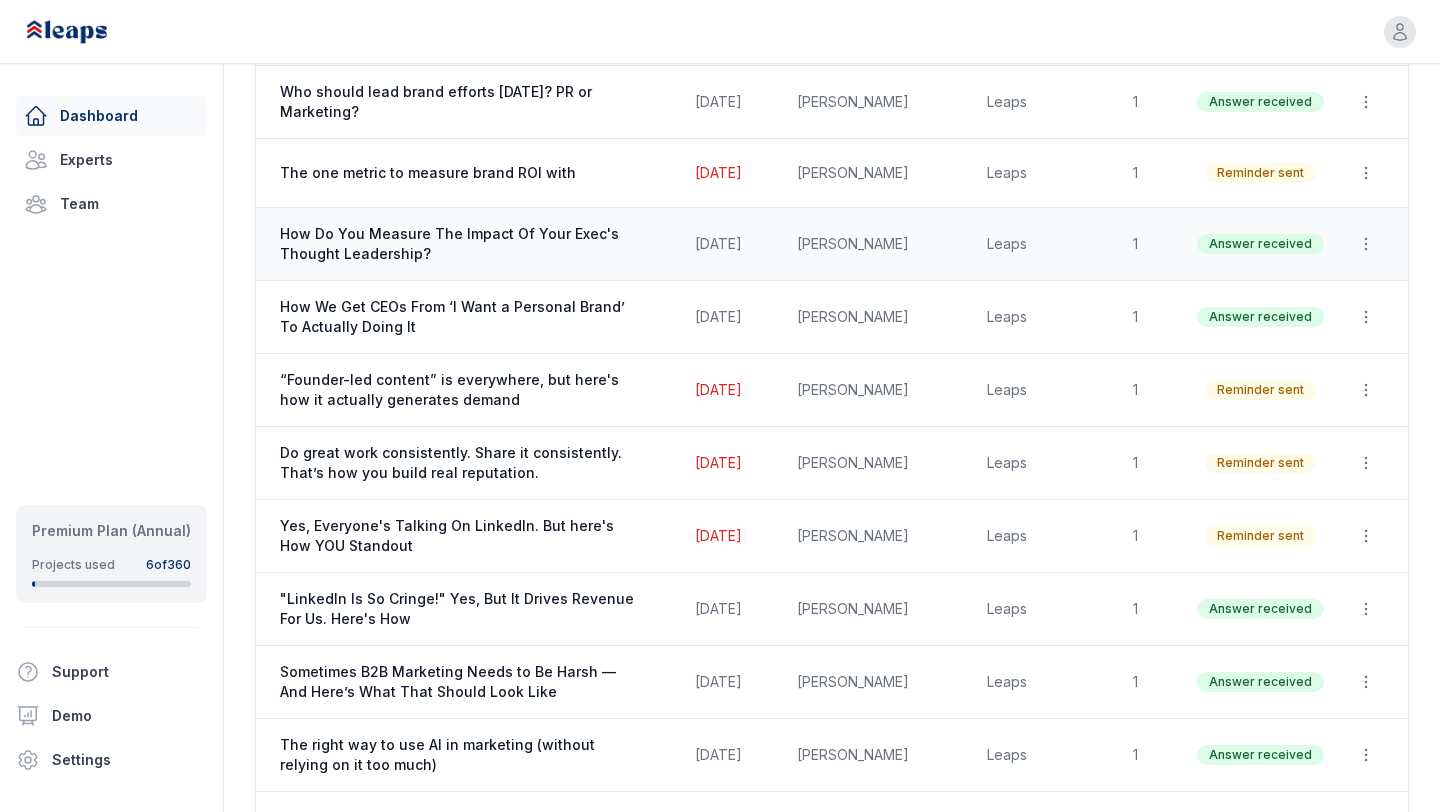 click on "How Do You Measure The Impact Of Your Exec's Thought Leadership?" at bounding box center [463, 244] 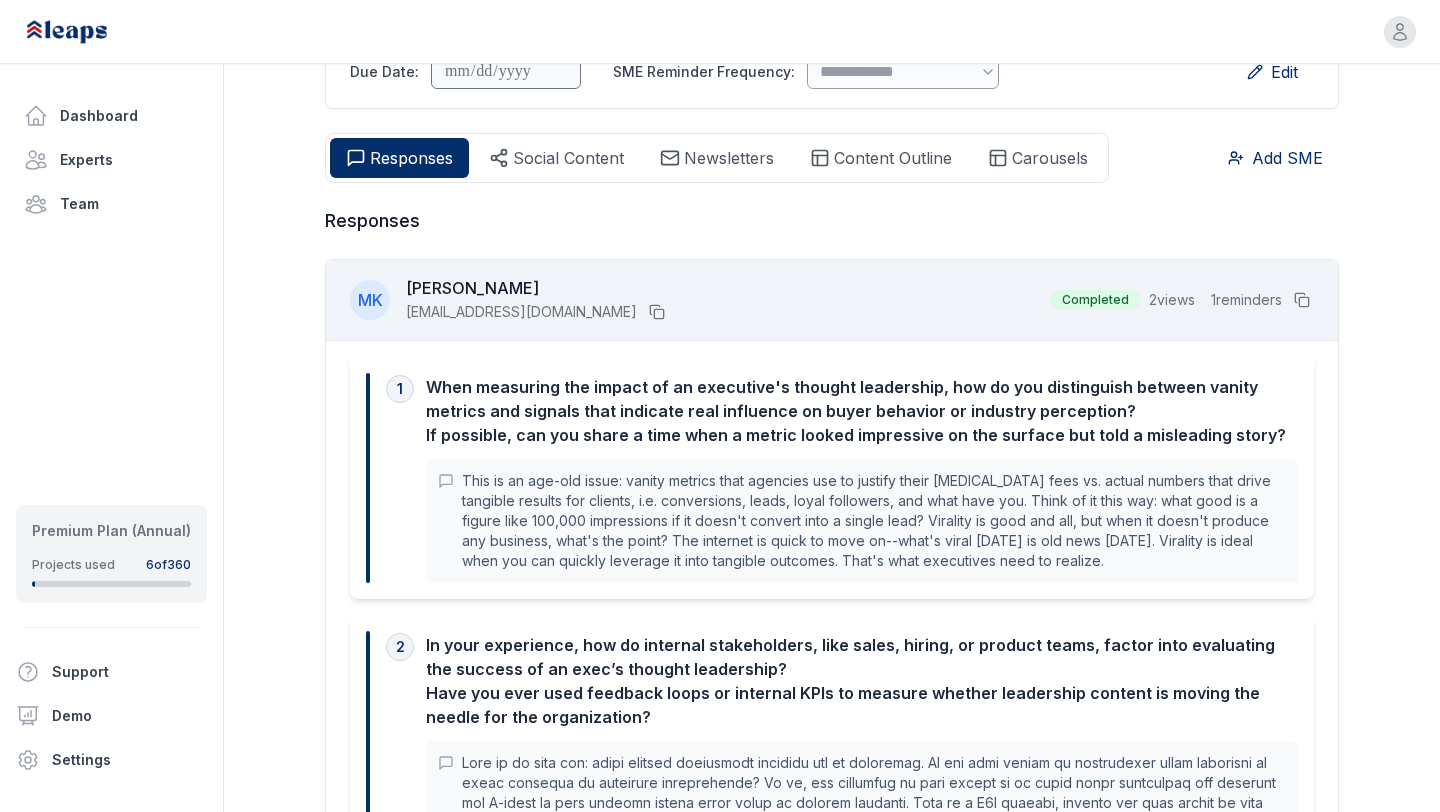 scroll, scrollTop: 250, scrollLeft: 0, axis: vertical 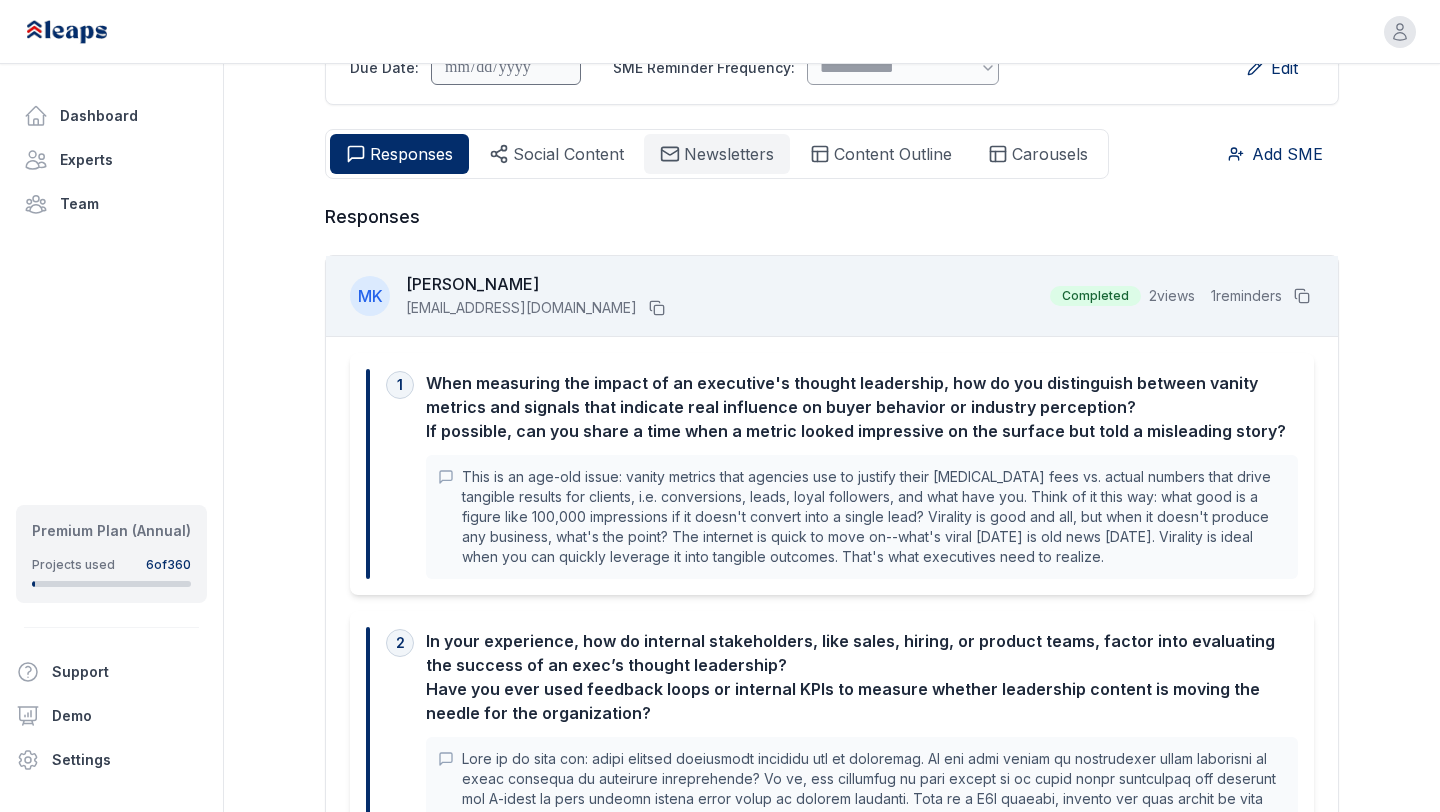 click on "Newsletters" at bounding box center (729, 154) 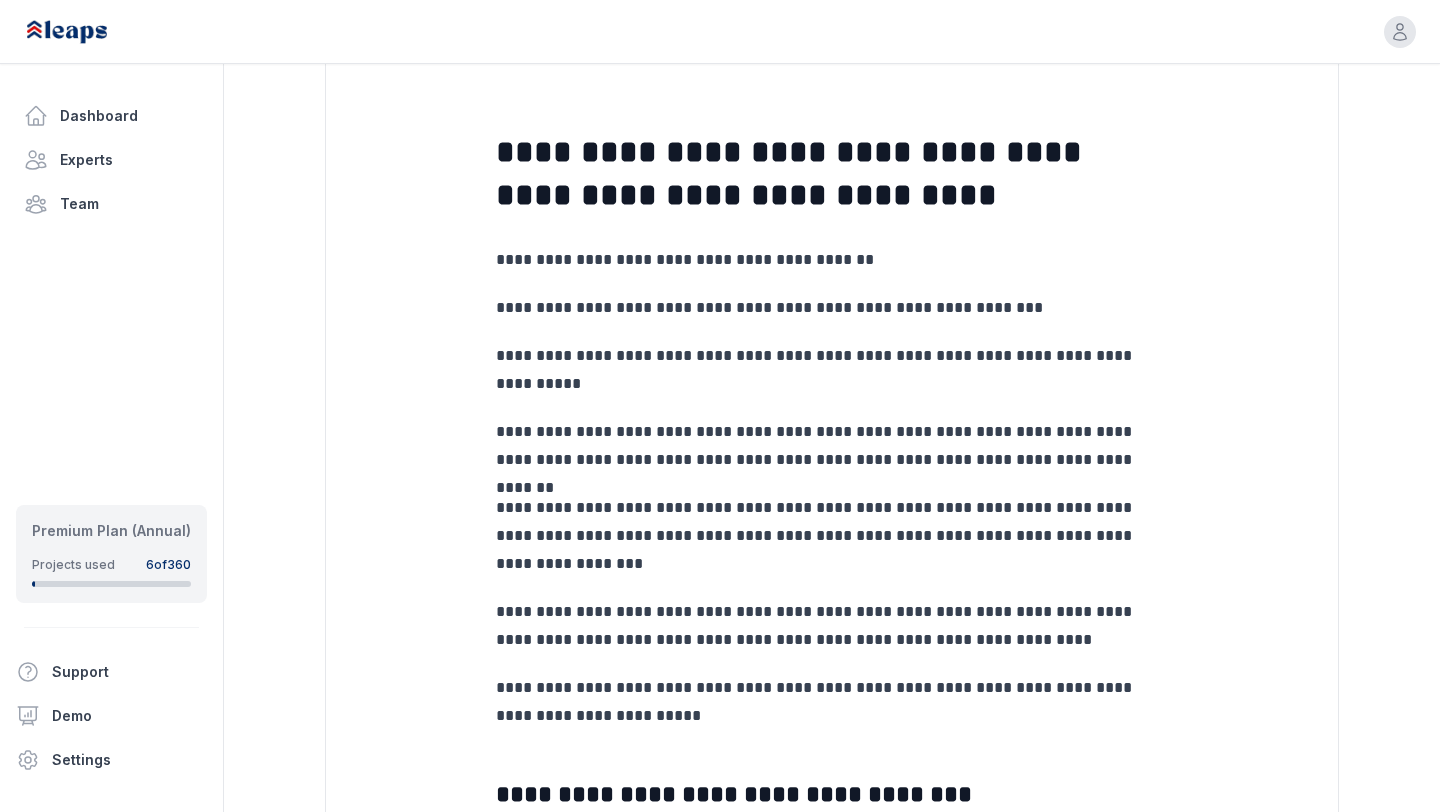 scroll, scrollTop: 430, scrollLeft: 0, axis: vertical 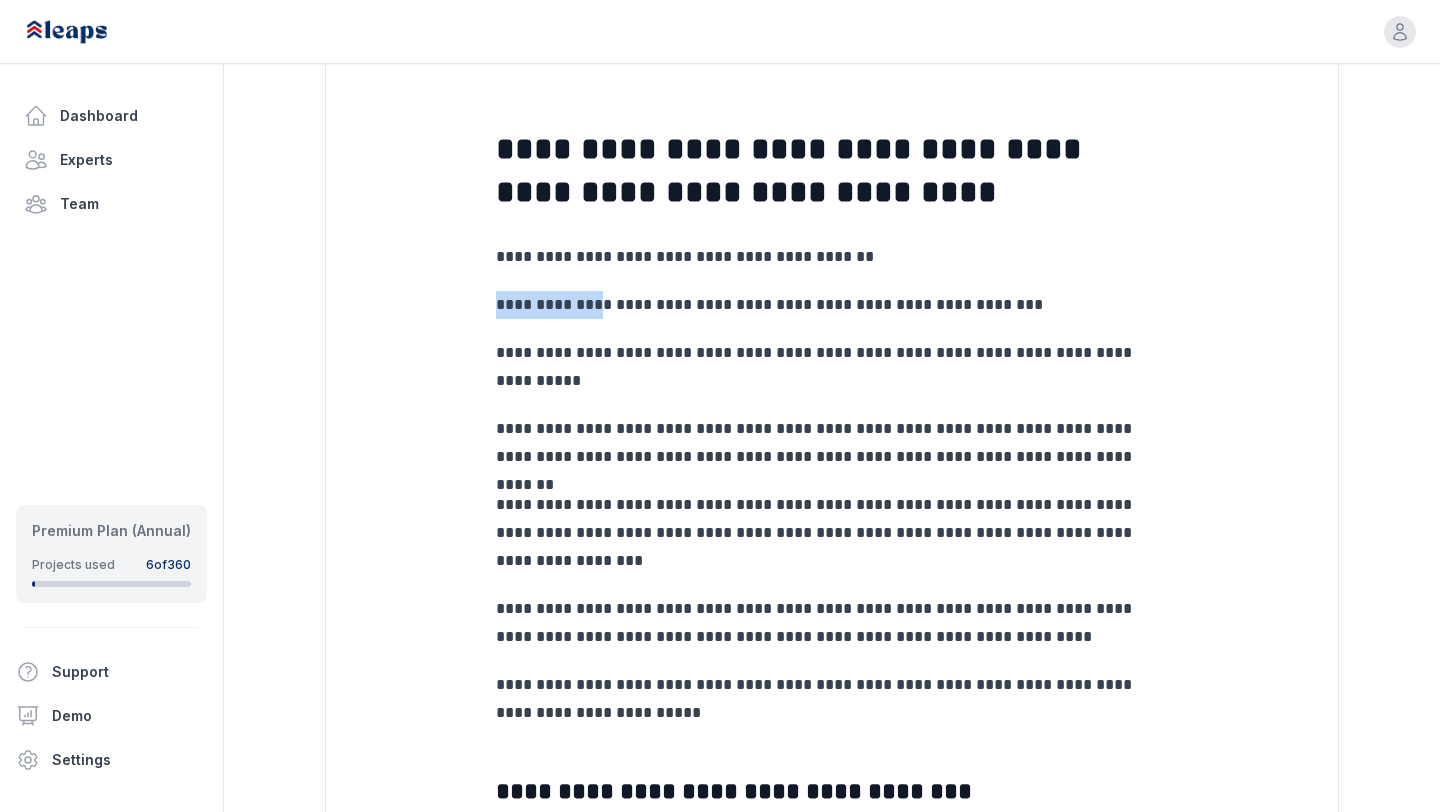 drag, startPoint x: 500, startPoint y: 307, endPoint x: 589, endPoint y: 298, distance: 89.453896 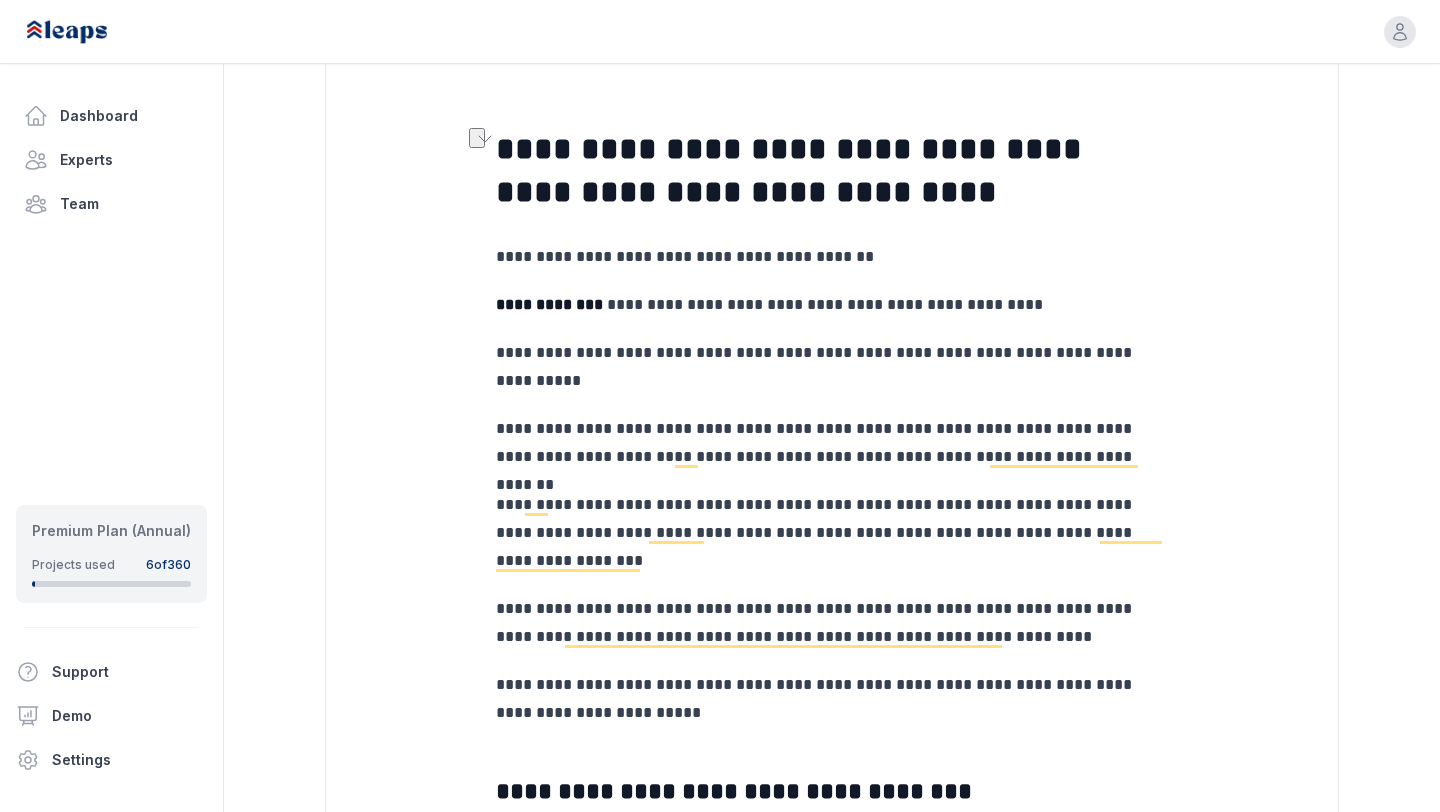 click on "**********" at bounding box center [832, 367] 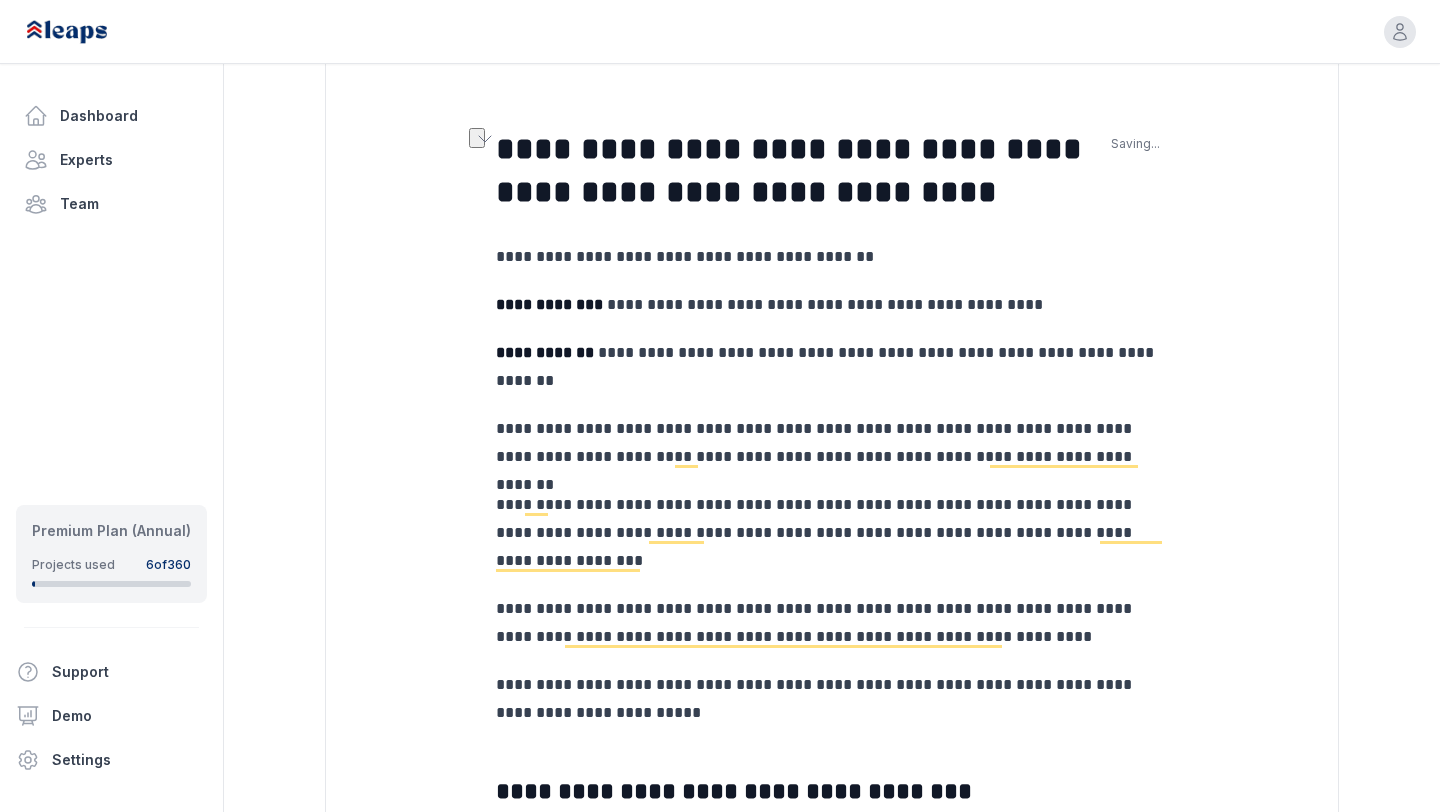 click on "**********" at bounding box center (832, 367) 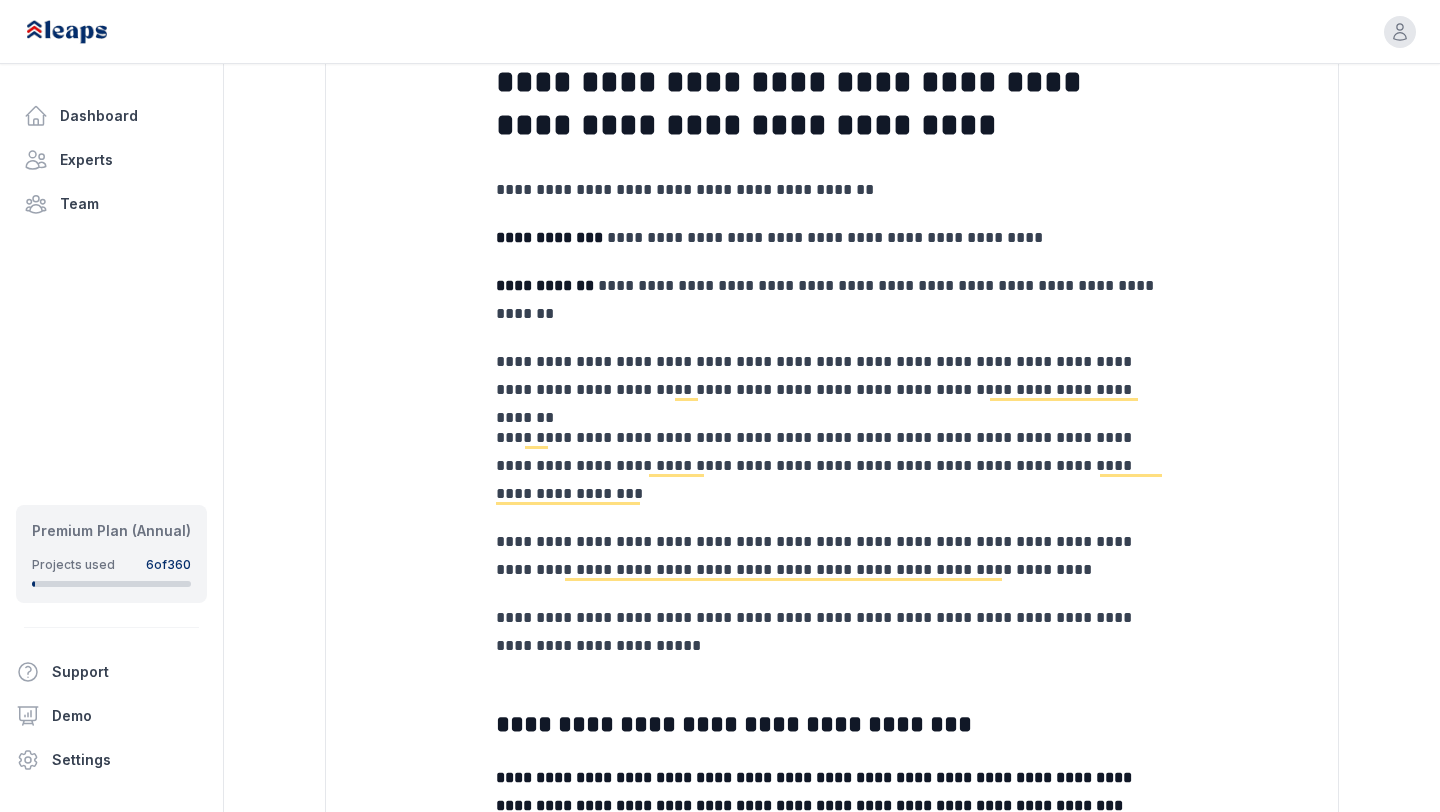 scroll, scrollTop: 499, scrollLeft: 0, axis: vertical 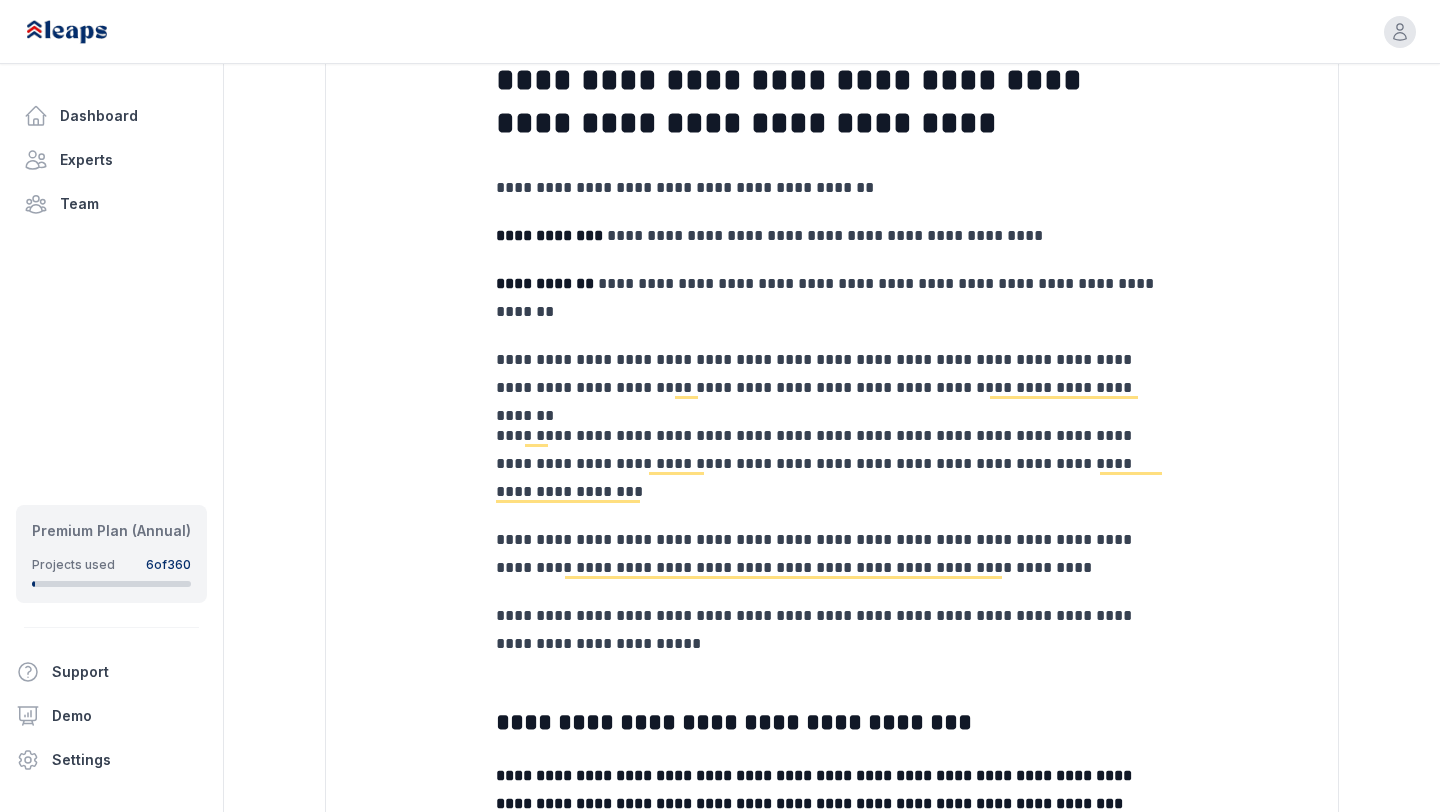 click on "**********" at bounding box center [832, 374] 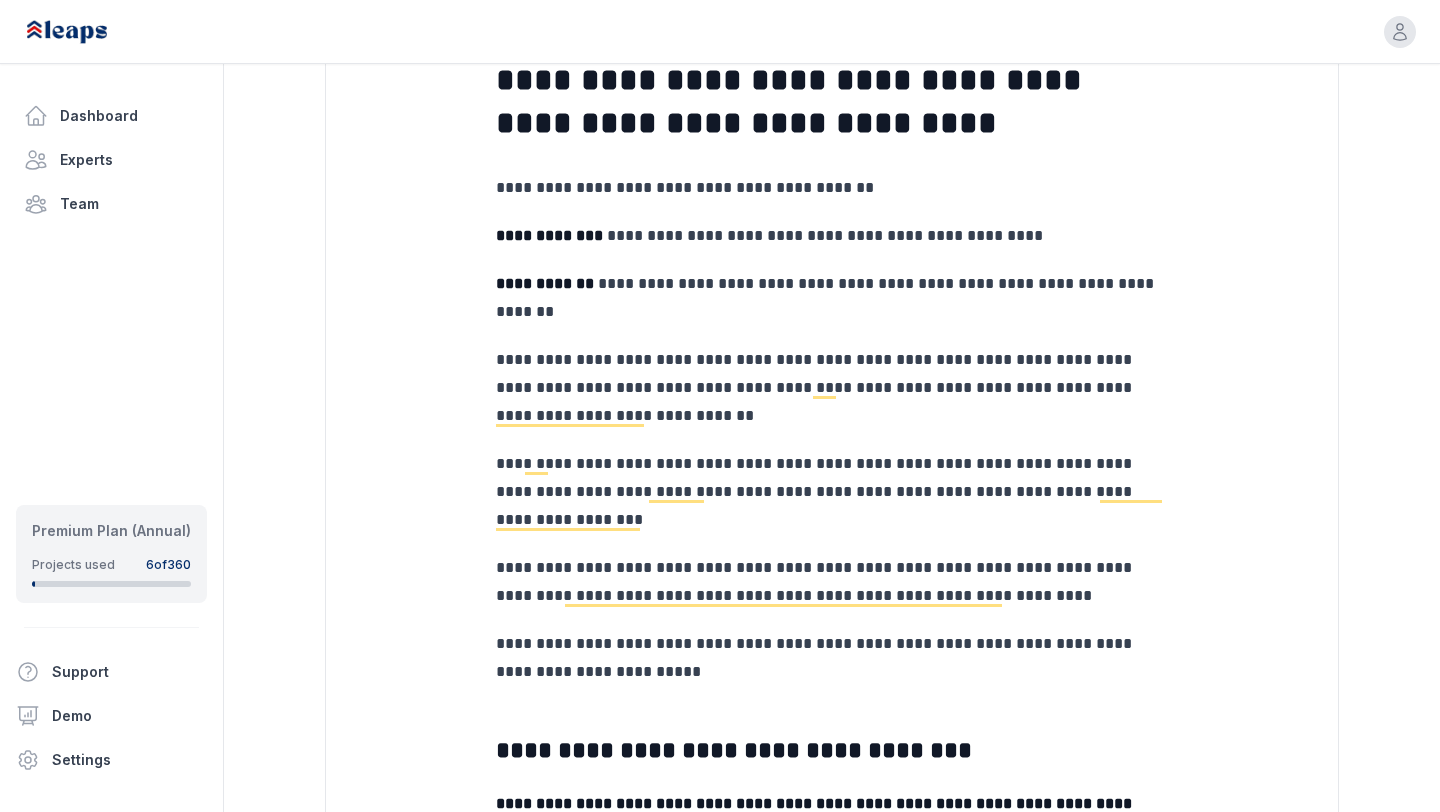 click on "**********" at bounding box center [832, 388] 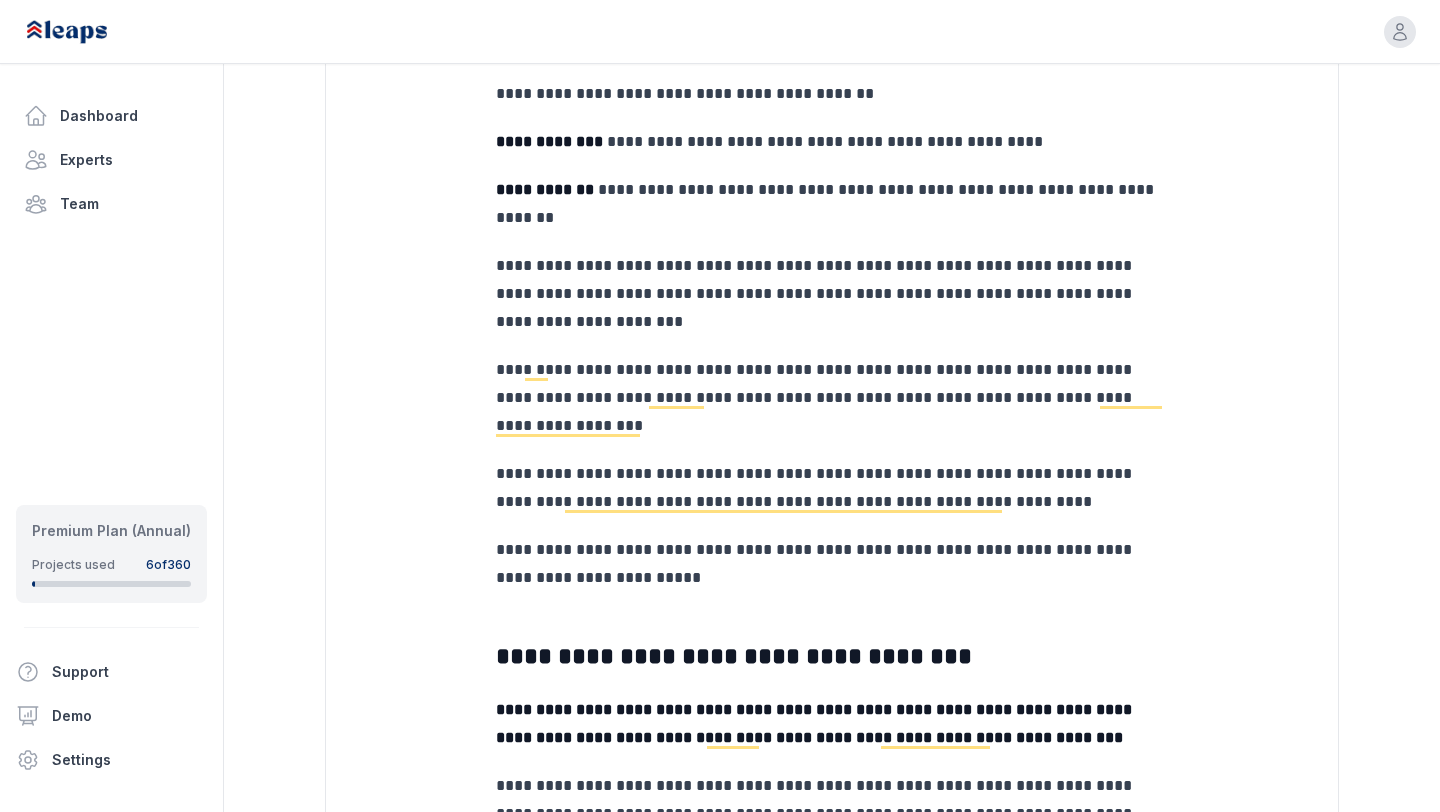 scroll, scrollTop: 596, scrollLeft: 0, axis: vertical 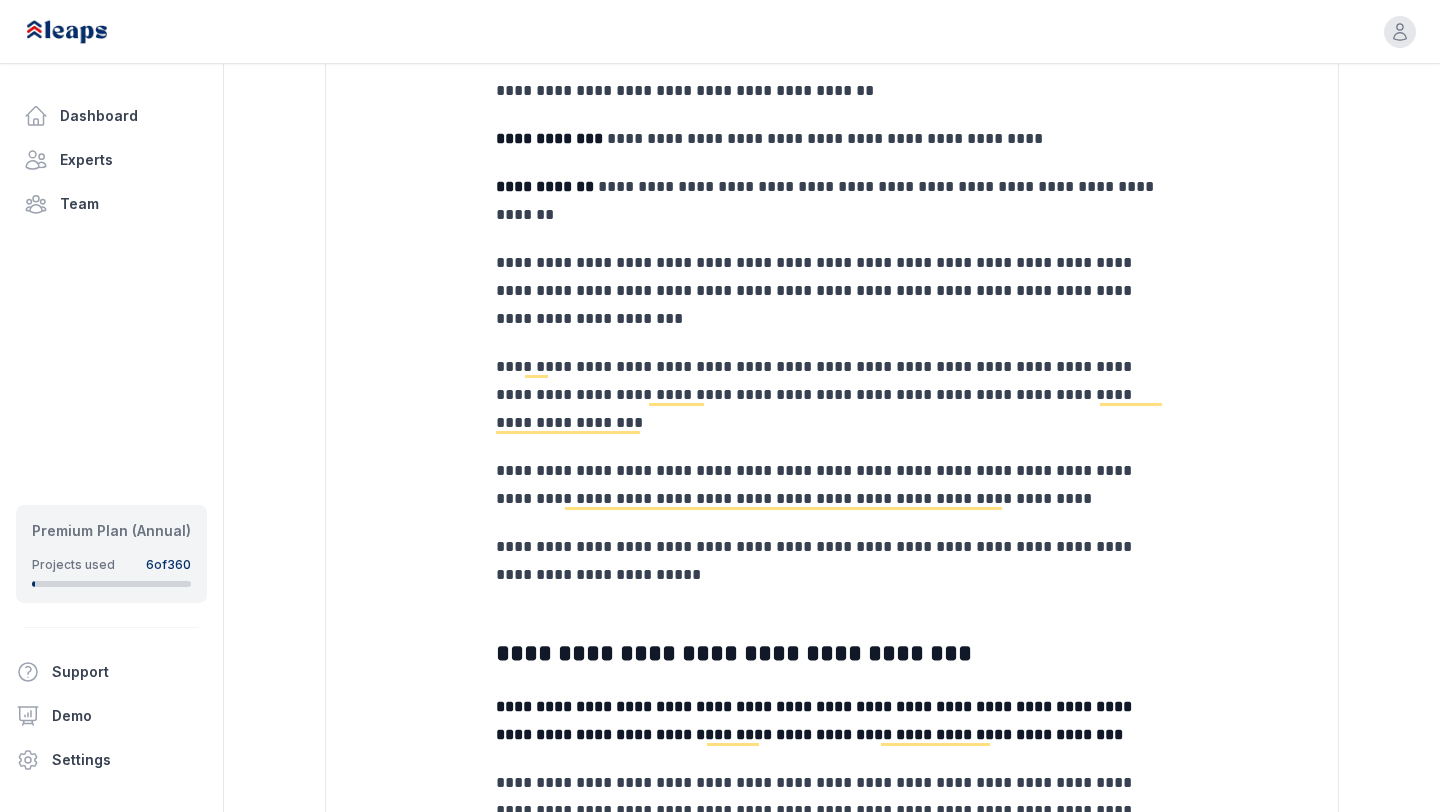 click on "**********" at bounding box center [832, 395] 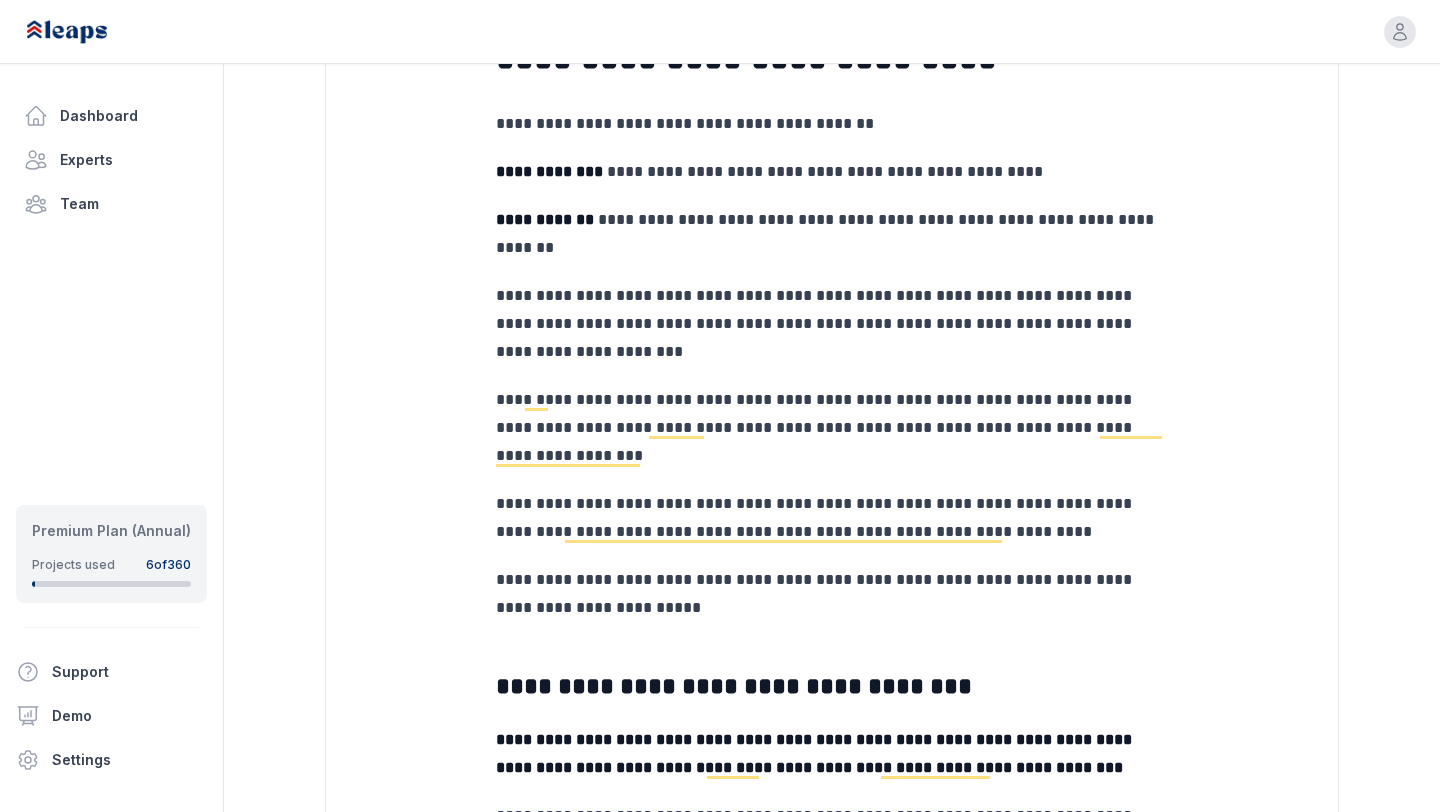 scroll, scrollTop: 561, scrollLeft: 0, axis: vertical 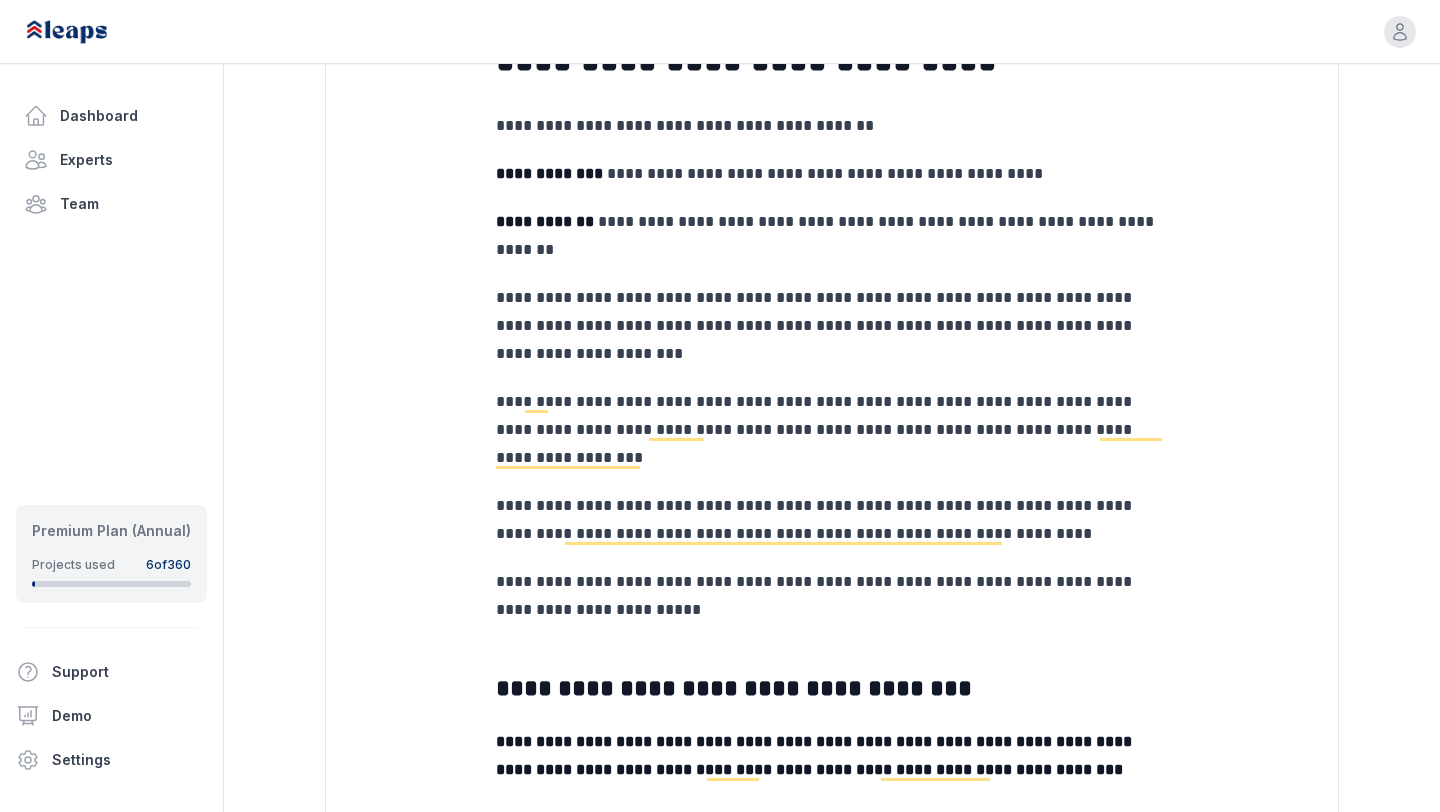 click on "**********" at bounding box center (832, 1692) 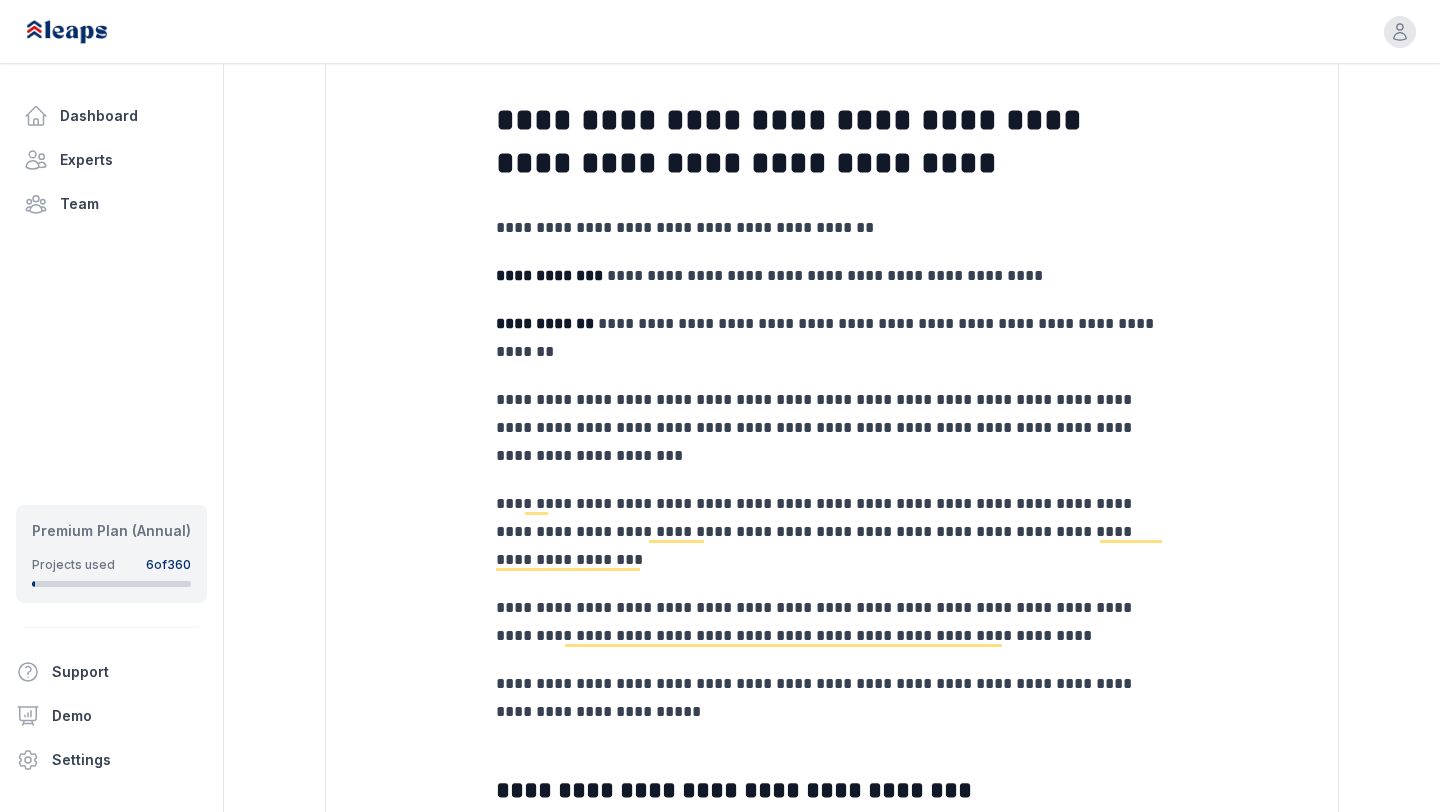 scroll, scrollTop: 502, scrollLeft: 0, axis: vertical 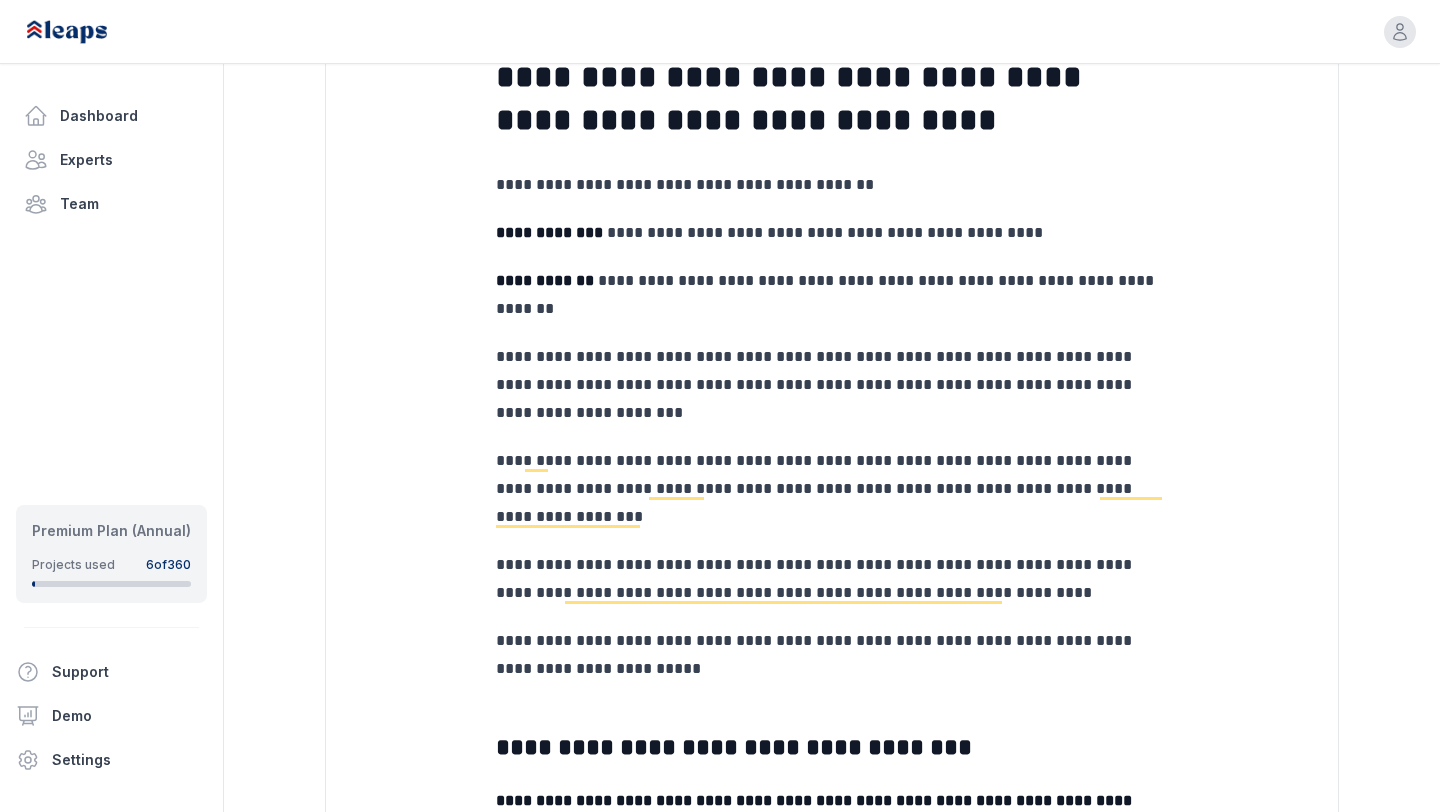 click on "**********" at bounding box center [832, 385] 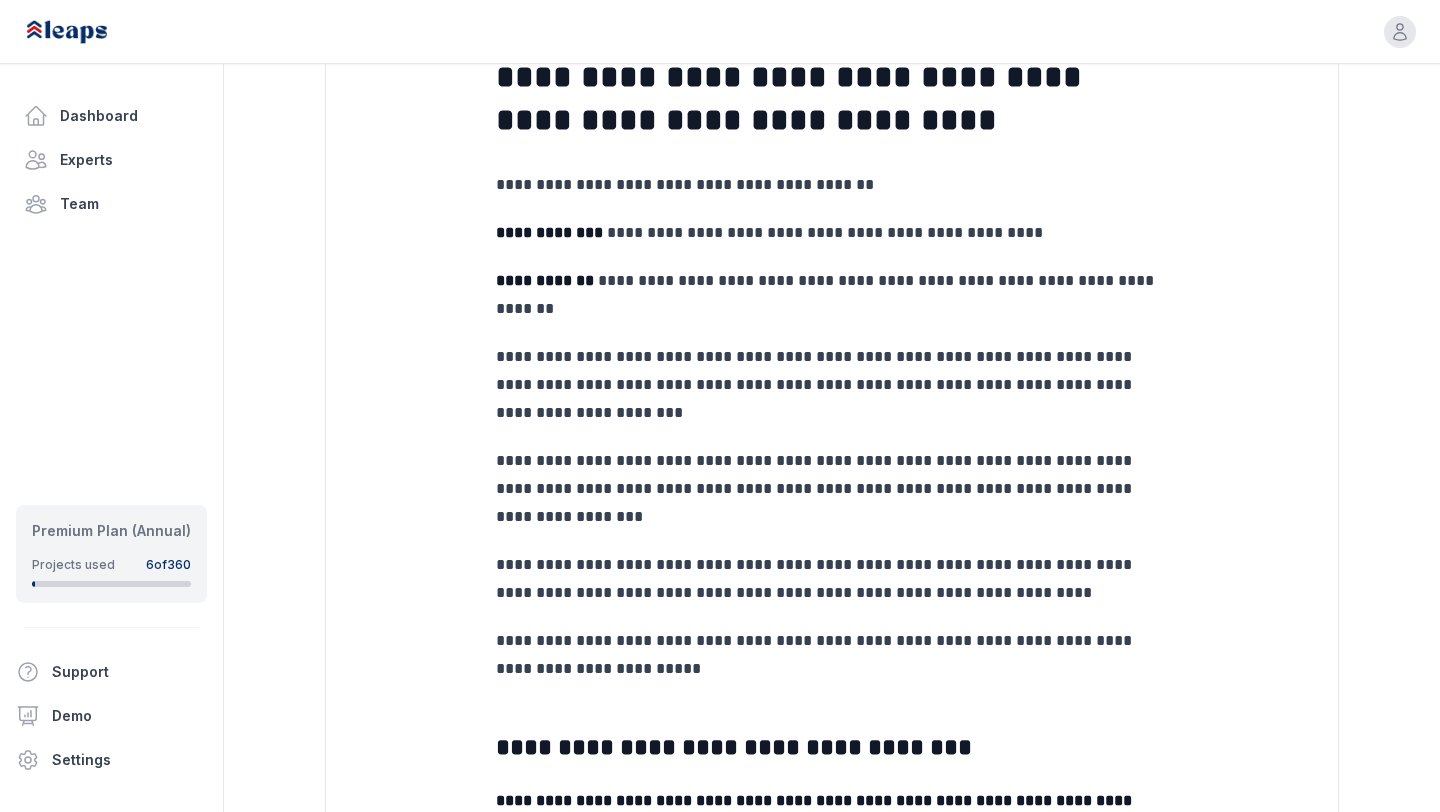 click on "**********" at bounding box center (832, 385) 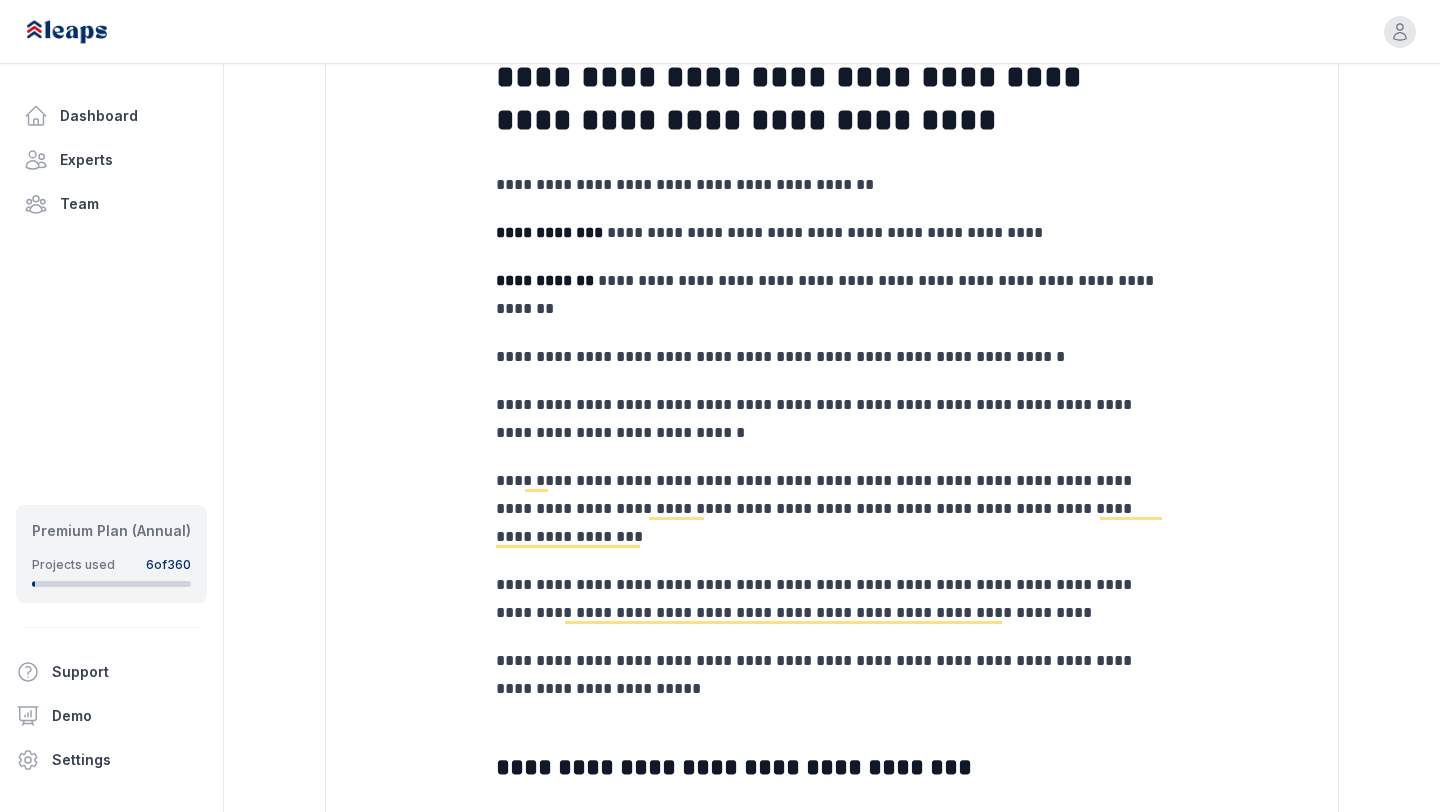 click on "**********" at bounding box center (832, 419) 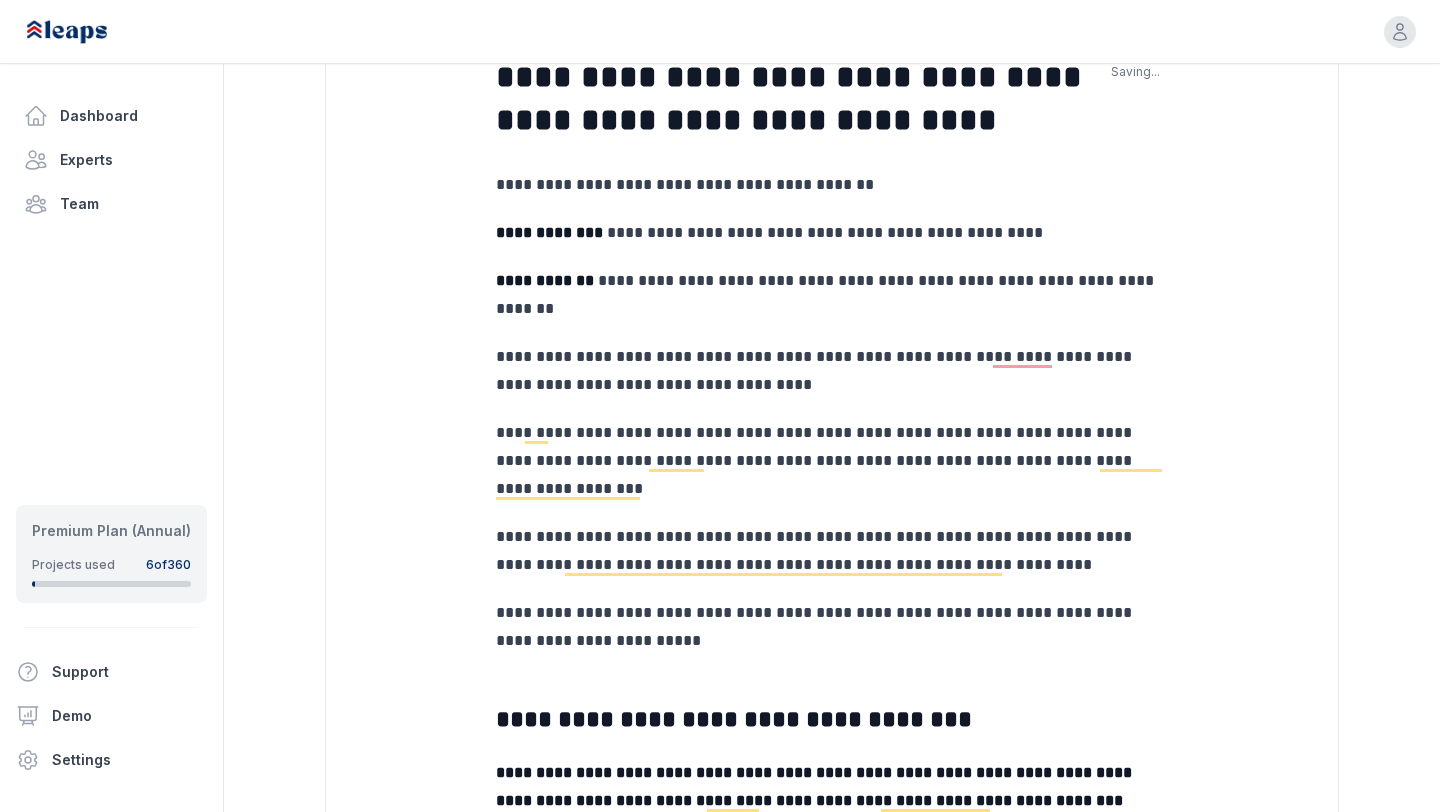 click on "**********" at bounding box center (832, 371) 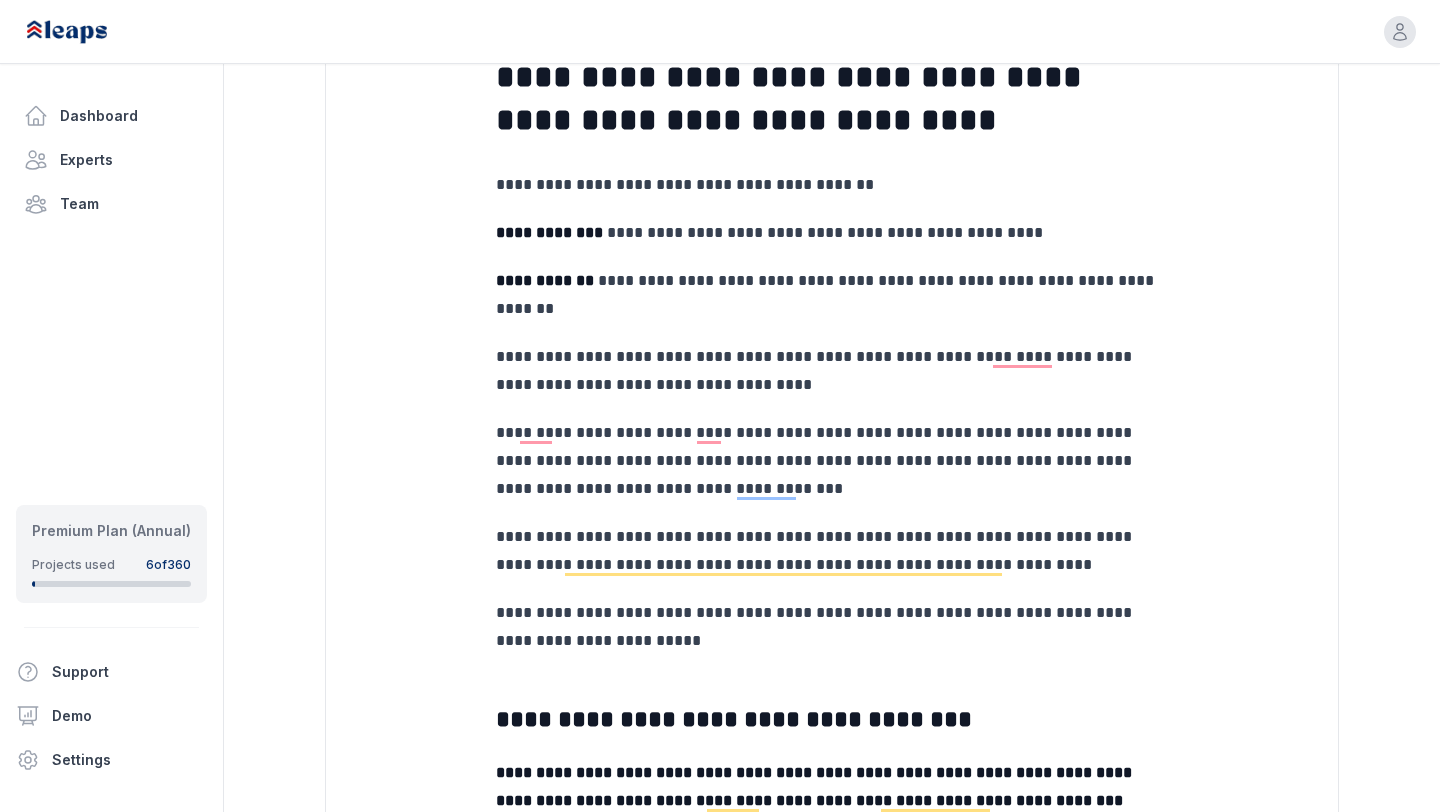 click on "**********" at bounding box center (832, 461) 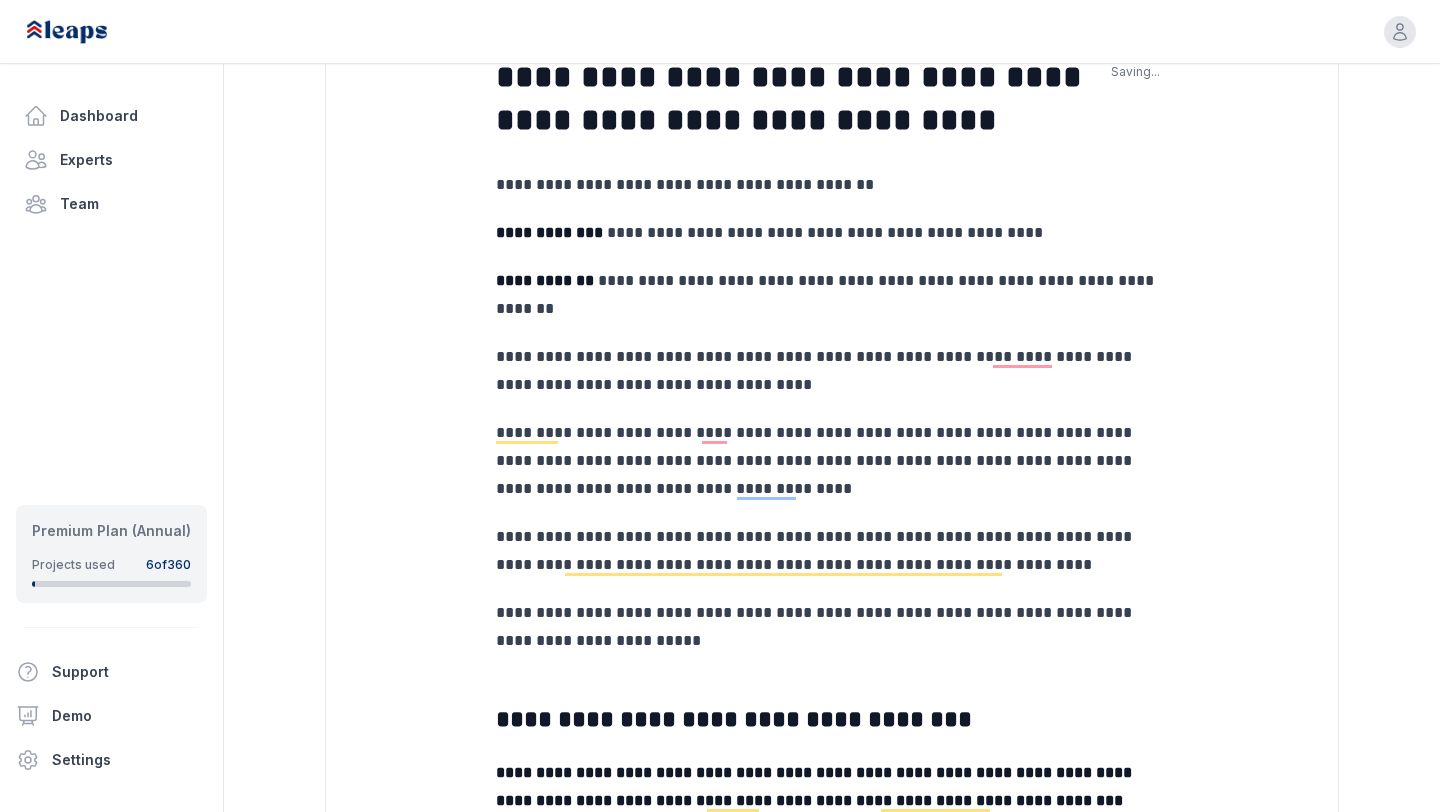 click on "**********" at bounding box center (832, 461) 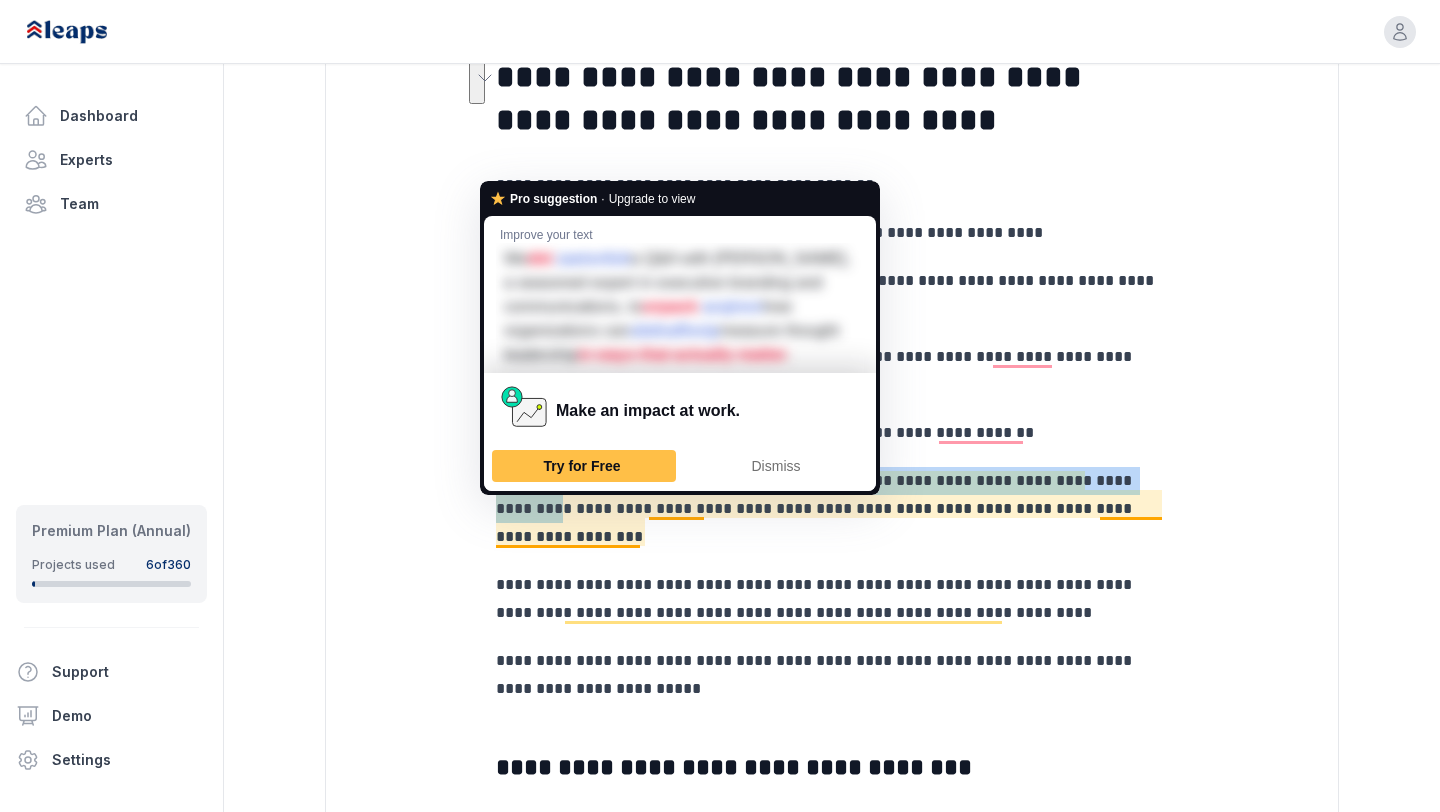 drag, startPoint x: 742, startPoint y: 484, endPoint x: 616, endPoint y: 510, distance: 128.65457 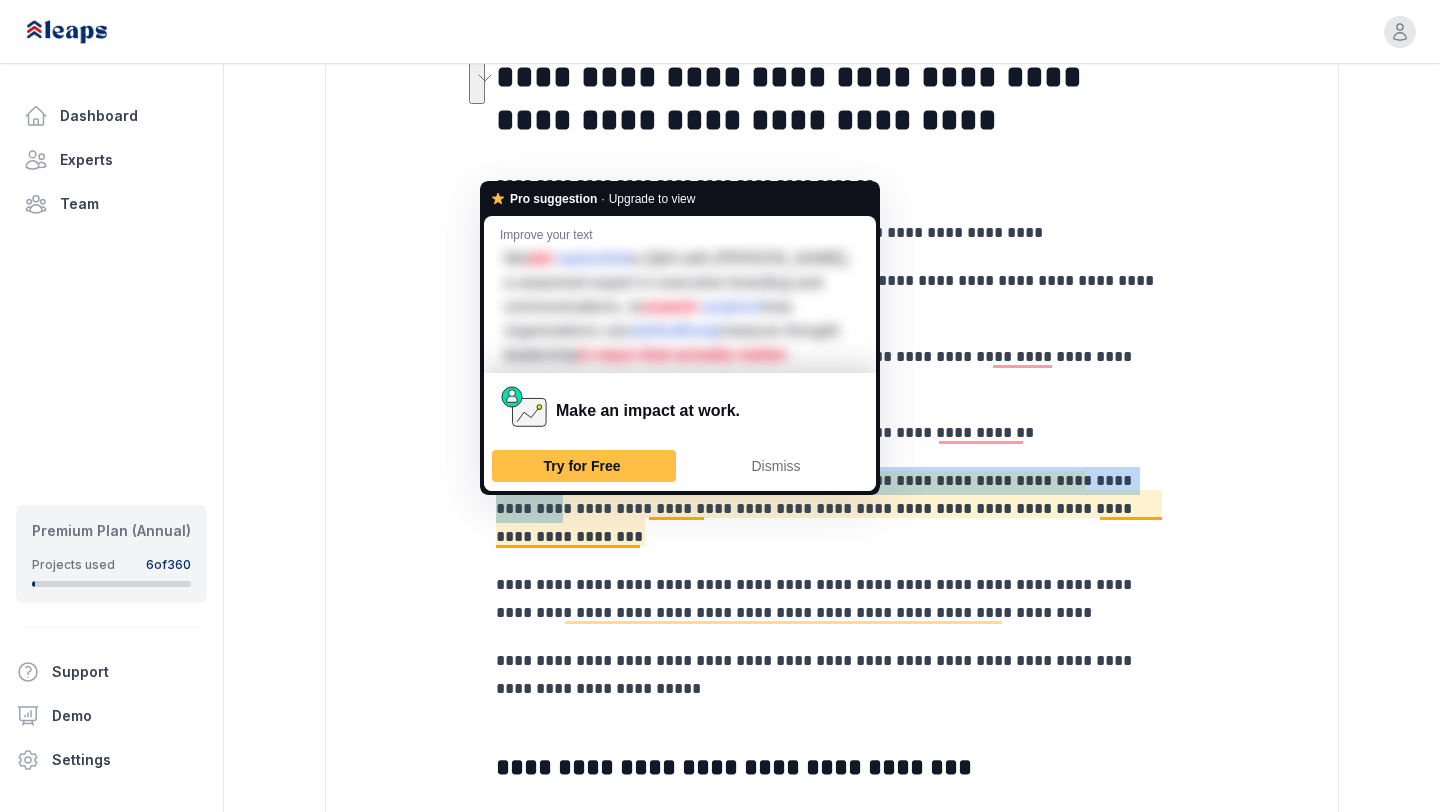 click on "**********" at bounding box center [720, -96] 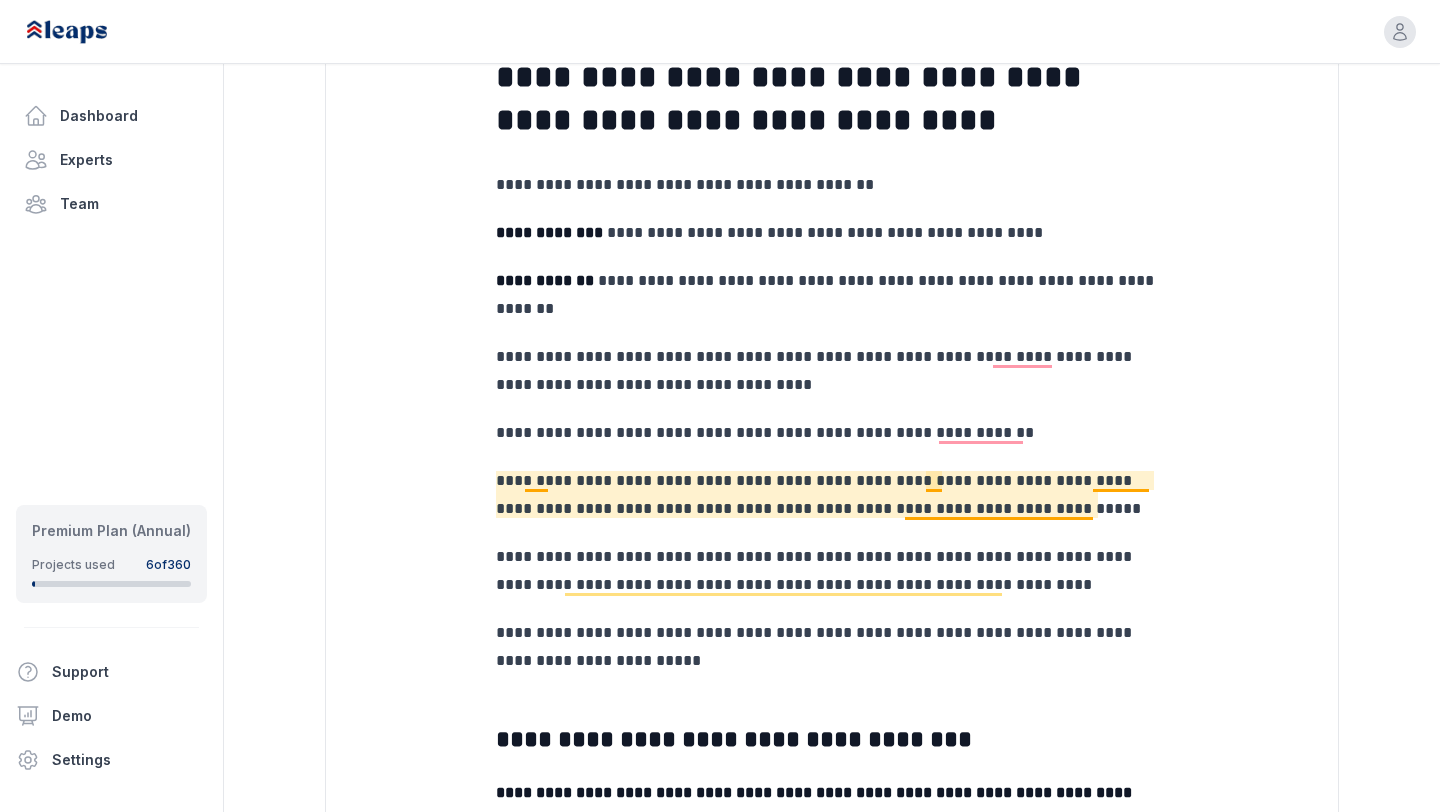 click on "**********" at bounding box center [832, 495] 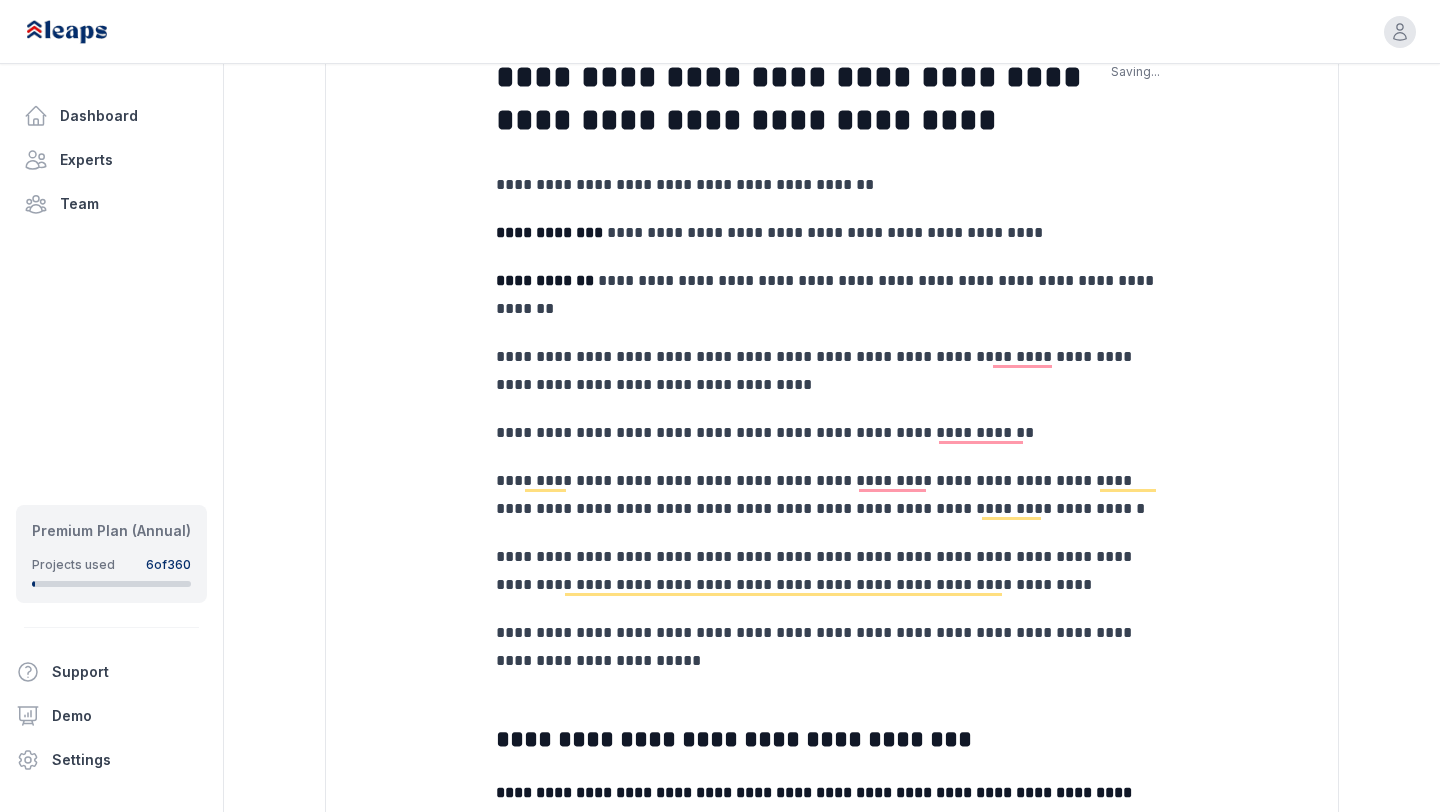 click on "**********" at bounding box center (832, 495) 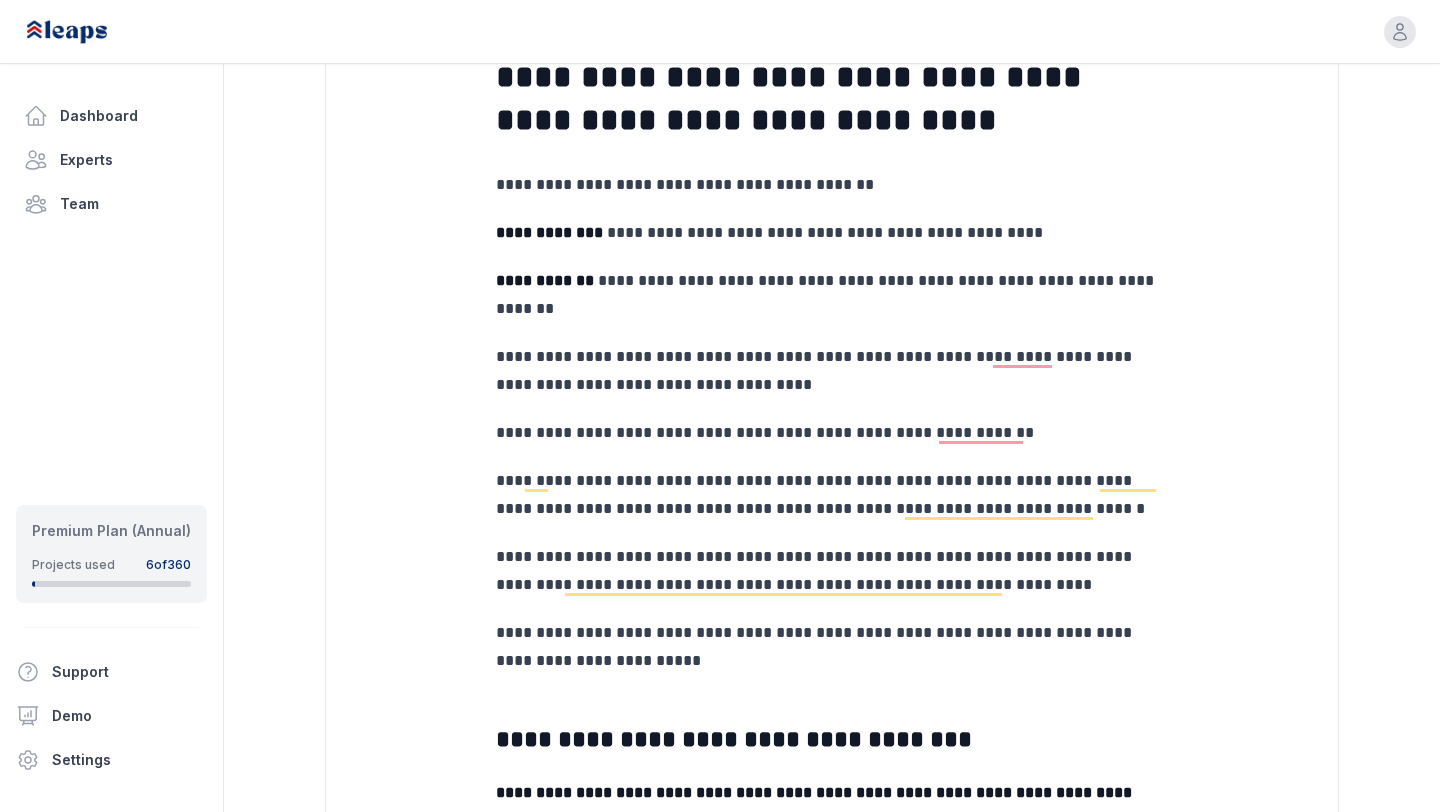 click on "**********" at bounding box center [832, 495] 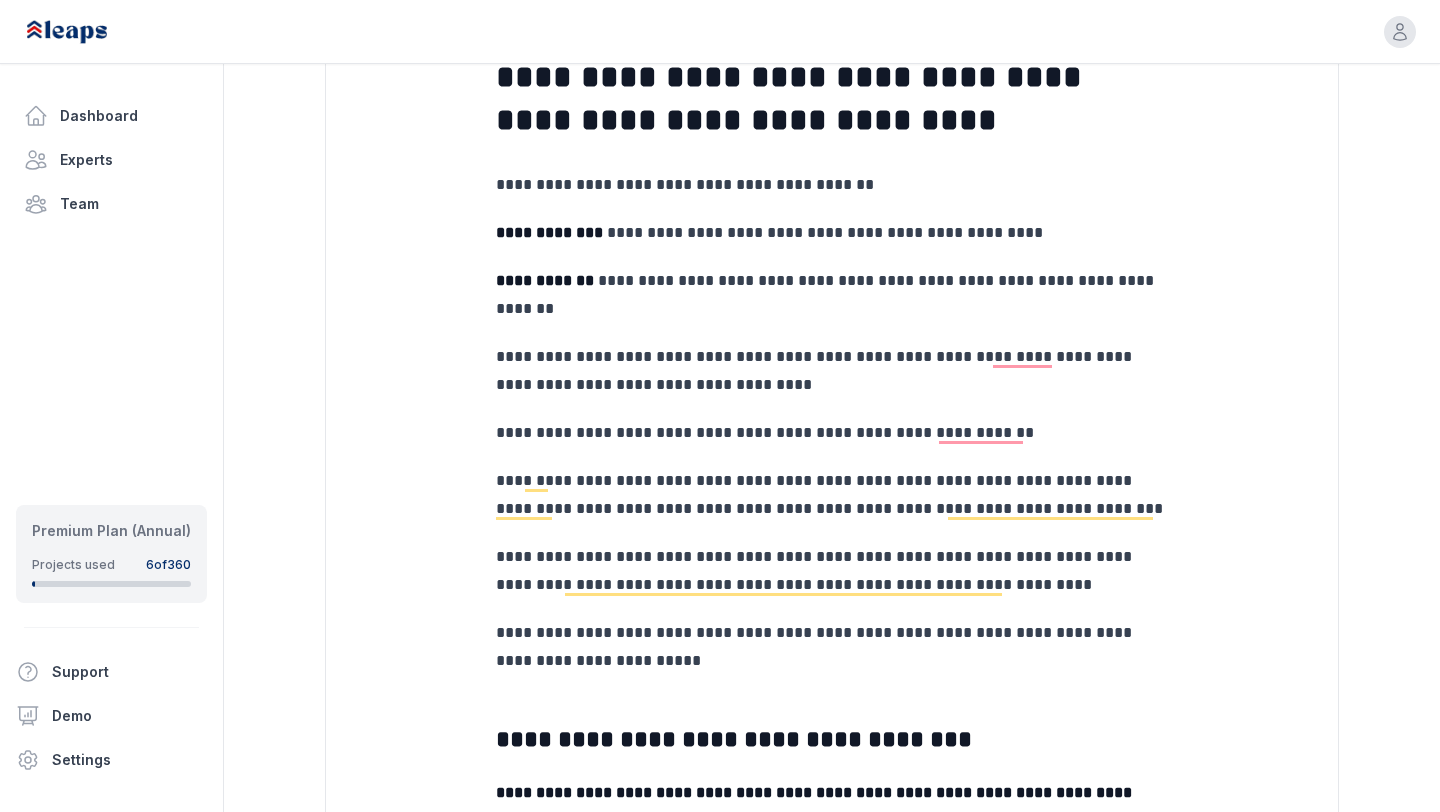 click on "**********" at bounding box center (832, 495) 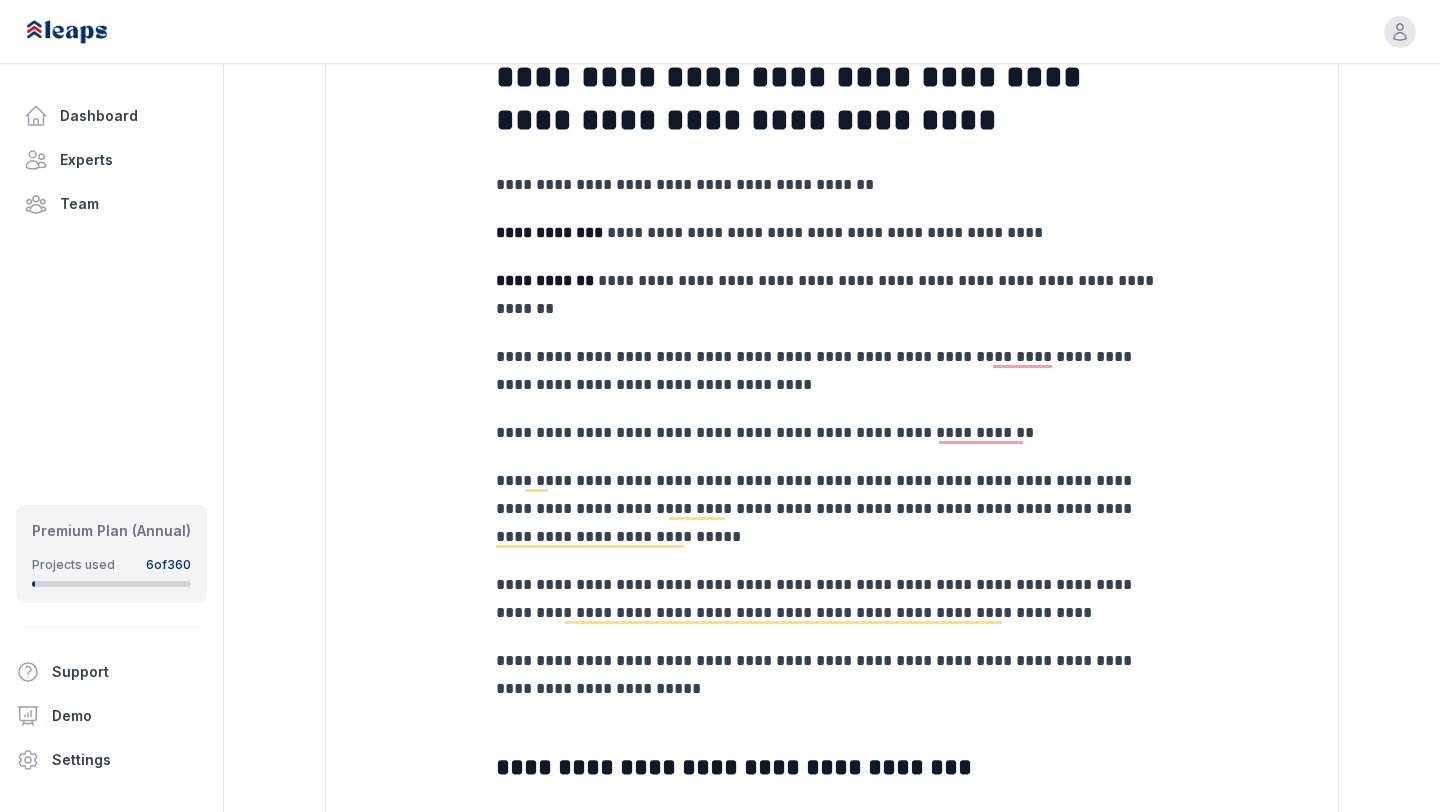 click on "**********" at bounding box center [832, 509] 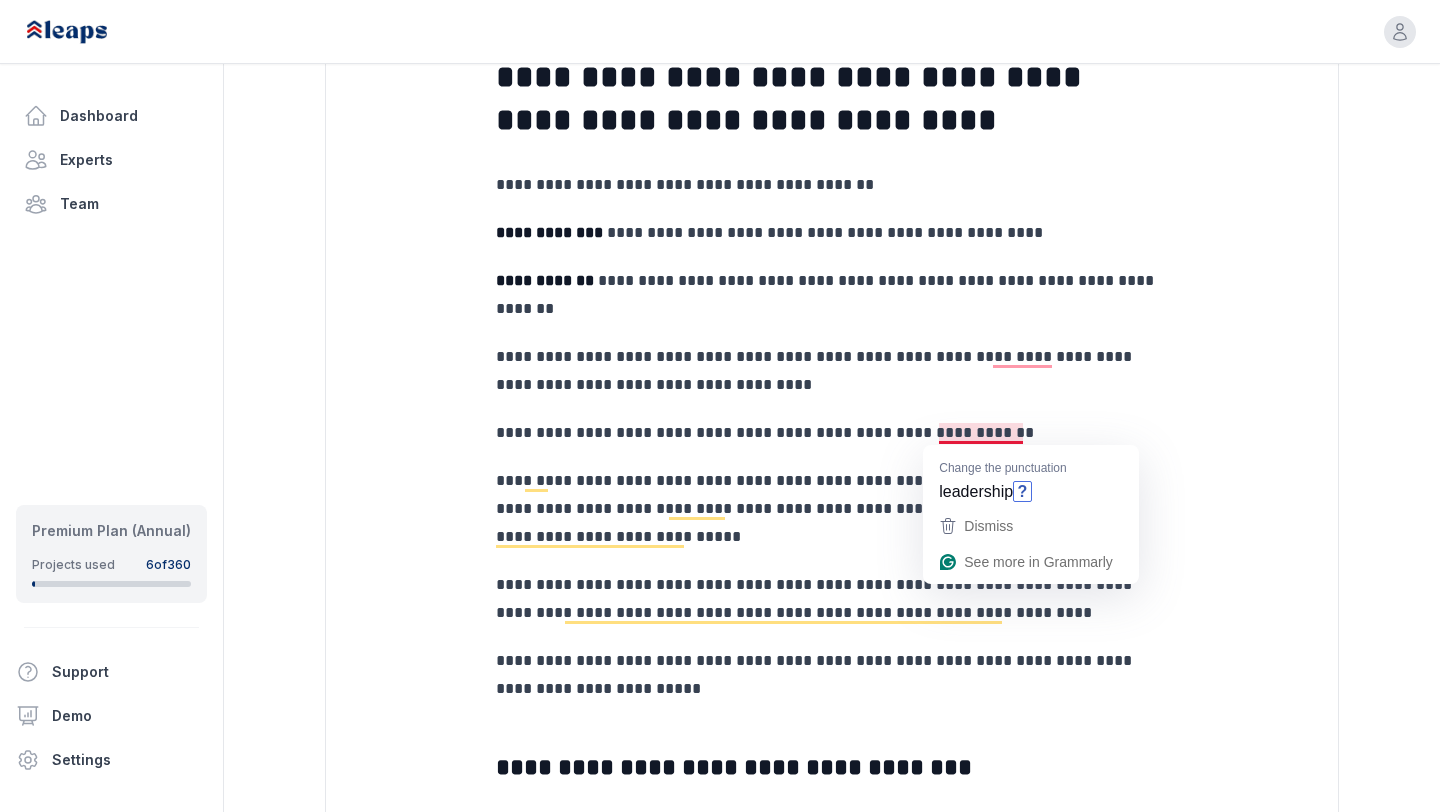 click on "**********" at bounding box center [832, 433] 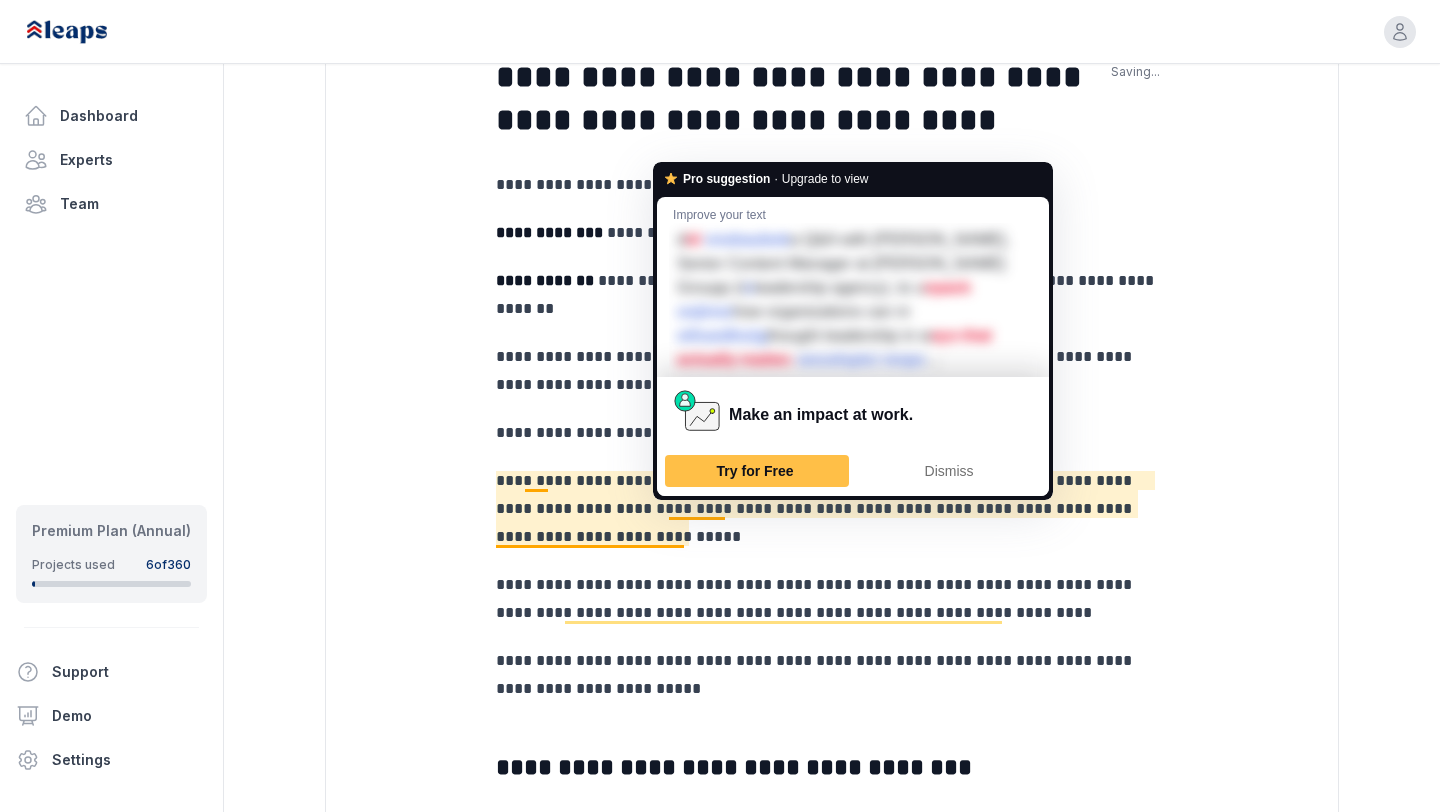 click on "**********" at bounding box center (832, 509) 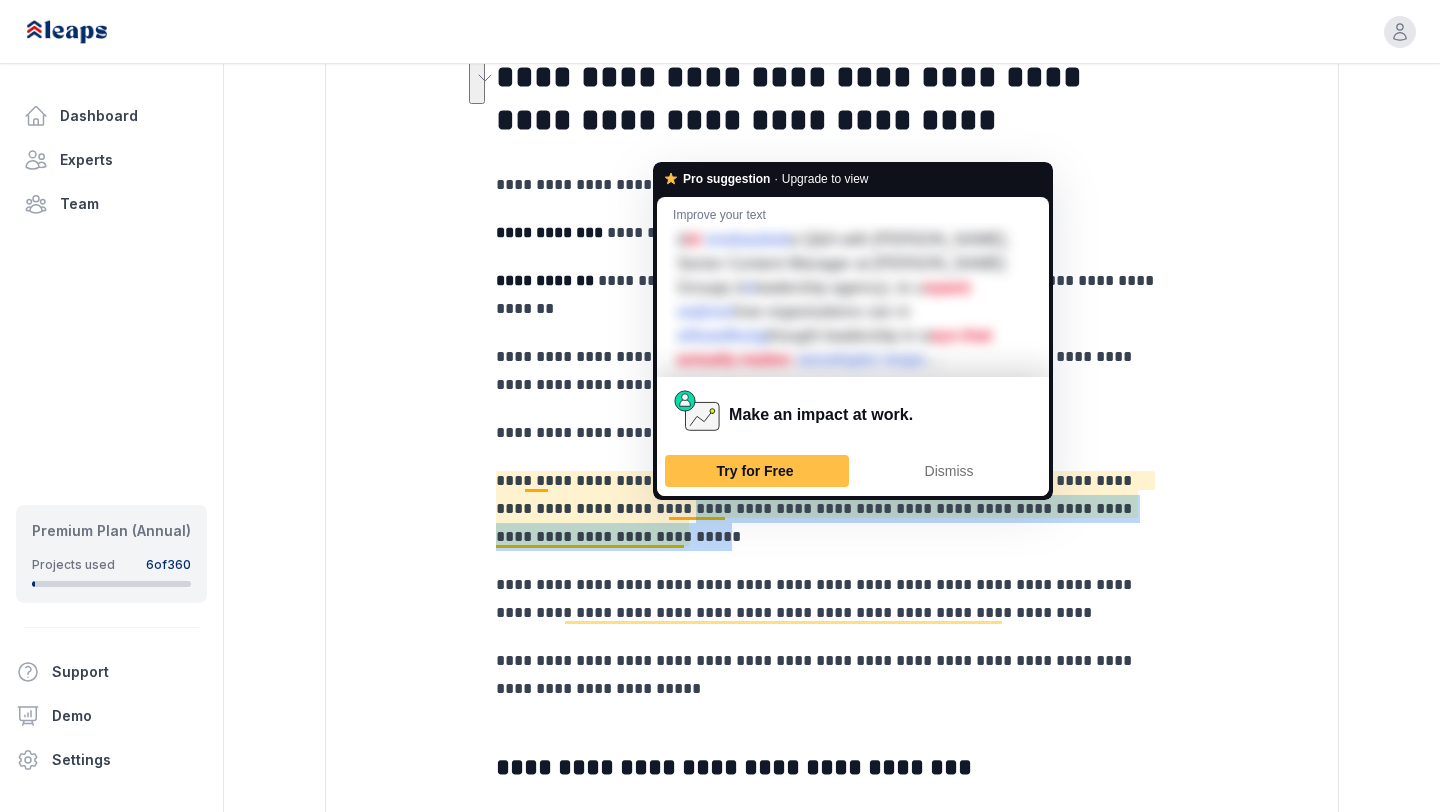 drag, startPoint x: 670, startPoint y: 504, endPoint x: 684, endPoint y: 528, distance: 27.784887 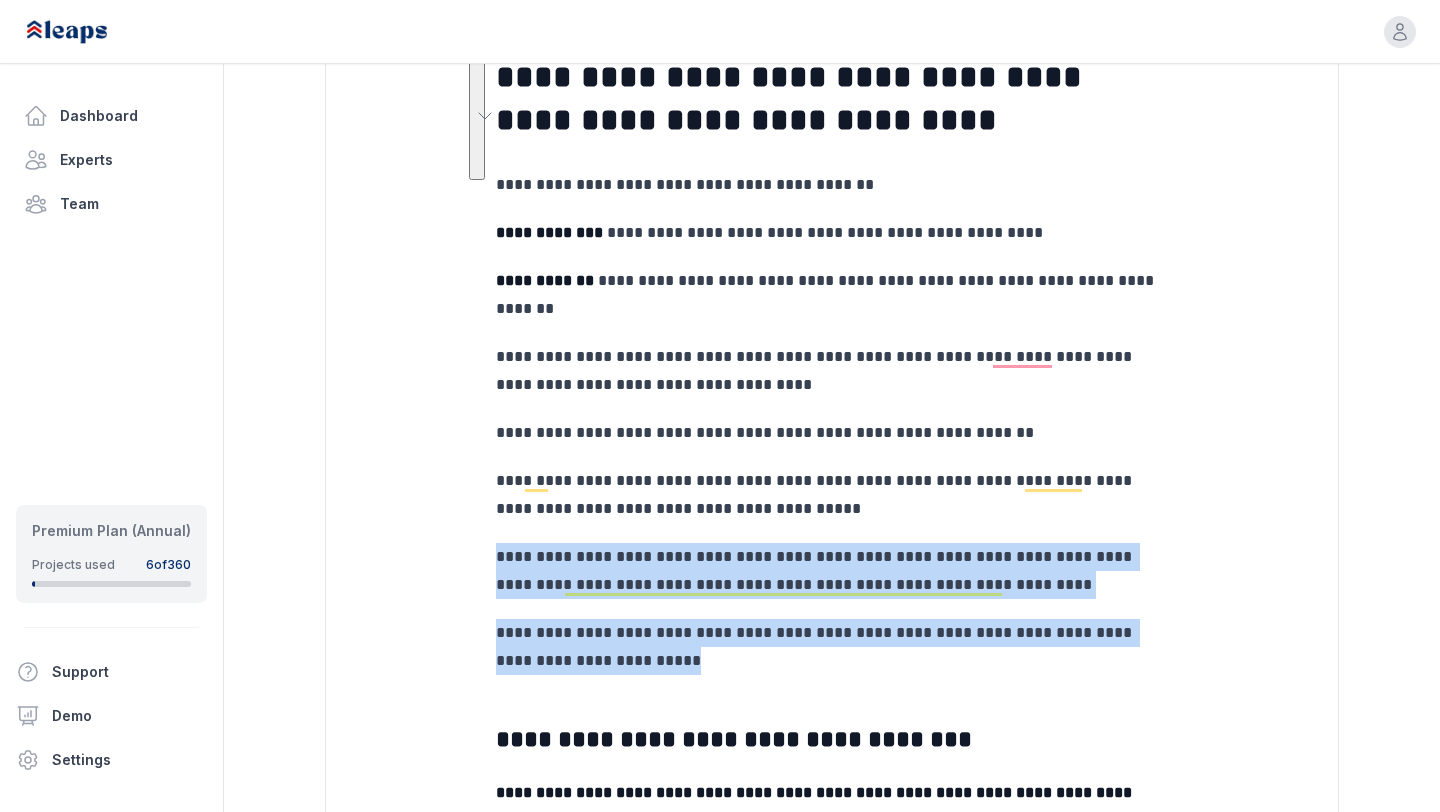 drag, startPoint x: 621, startPoint y: 657, endPoint x: 499, endPoint y: 561, distance: 155.24174 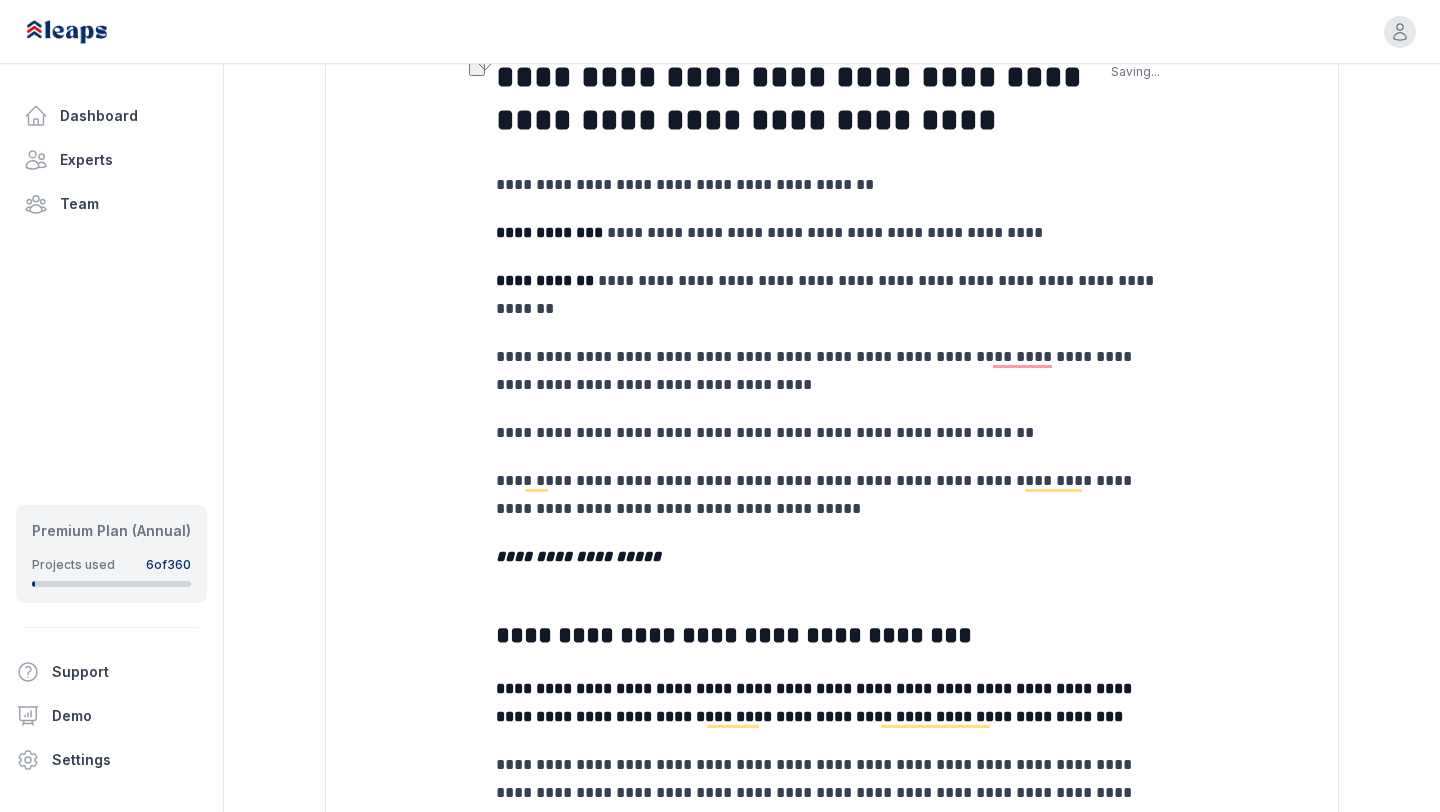 click on "**********" at bounding box center (832, 557) 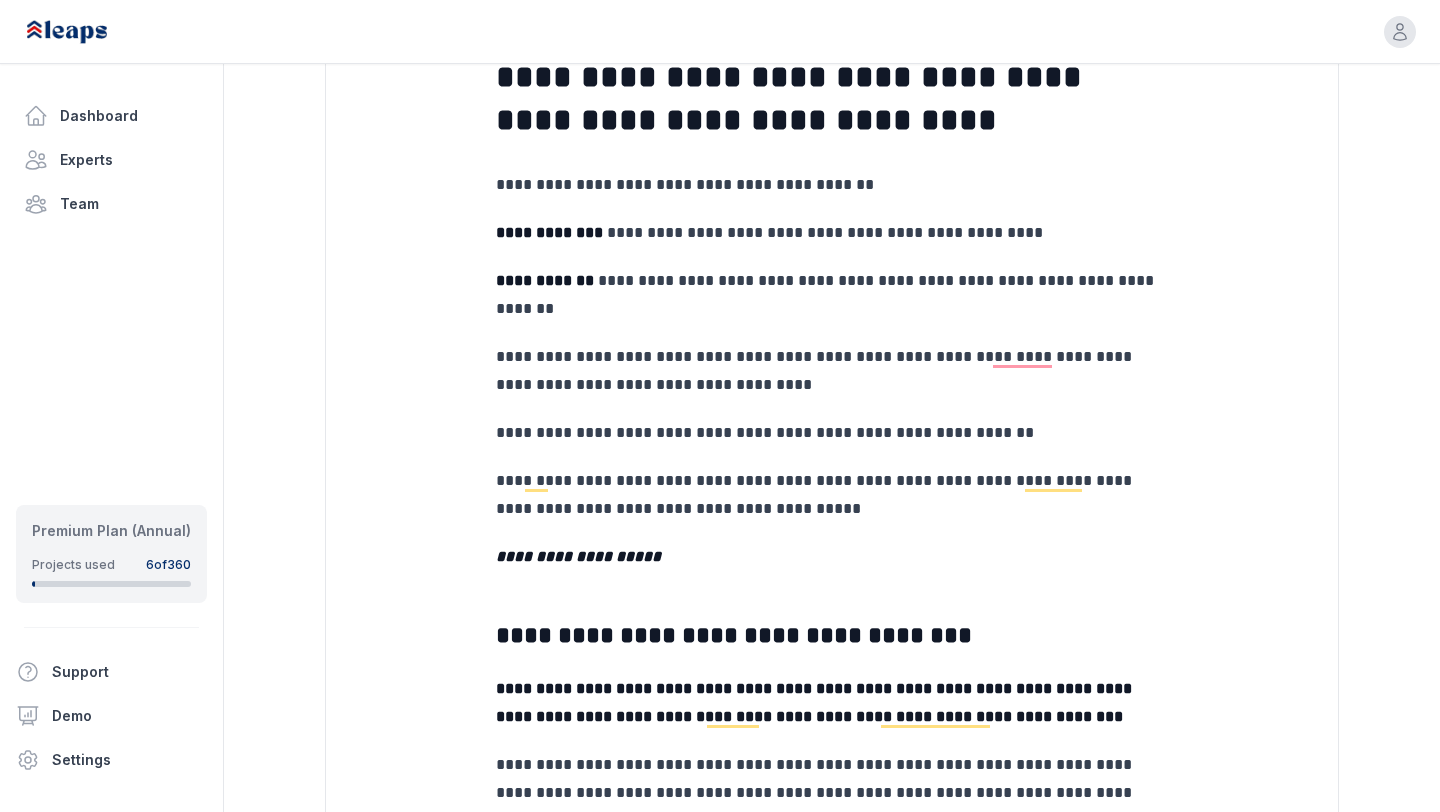 click on "**********" at bounding box center [578, 556] 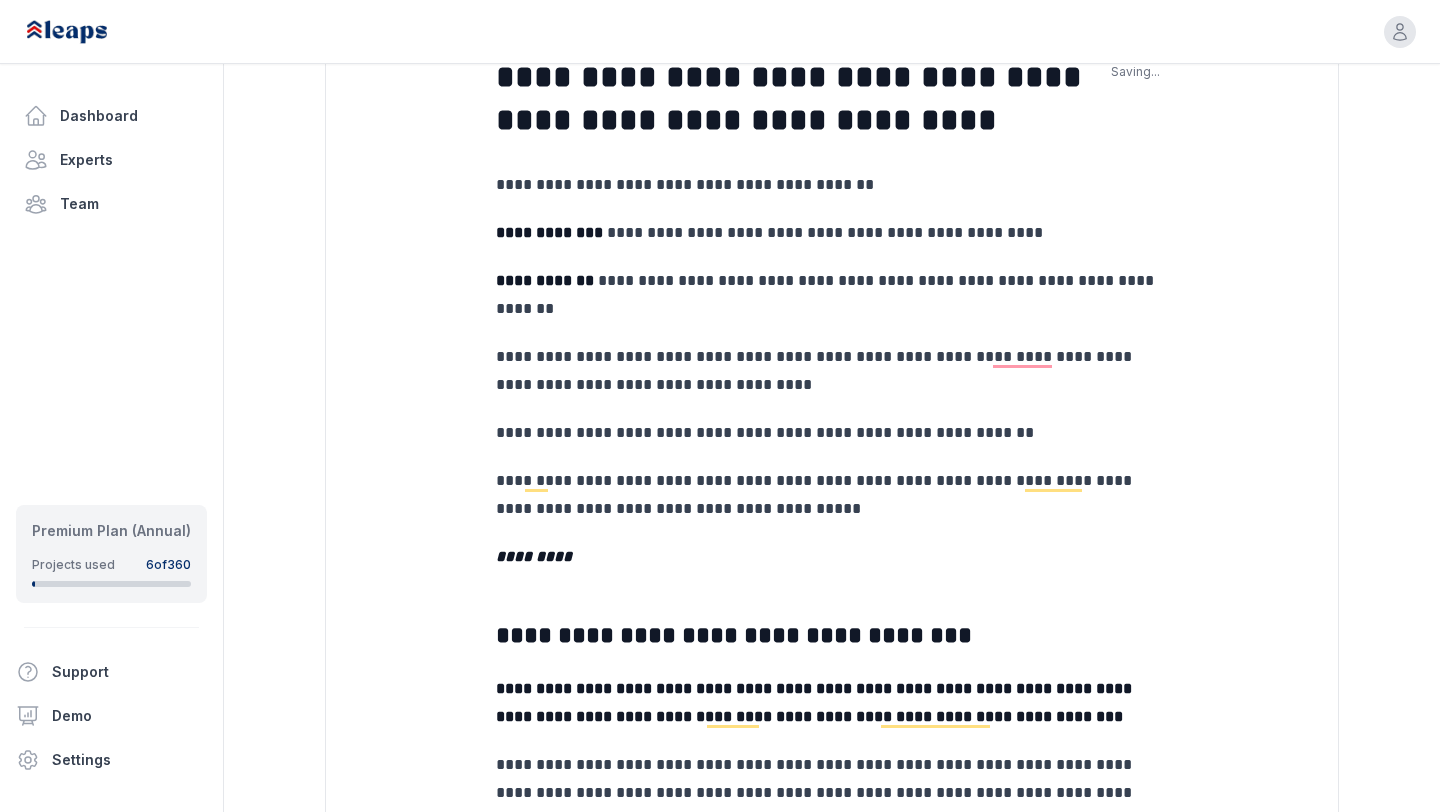 click on "*********" at bounding box center [832, 557] 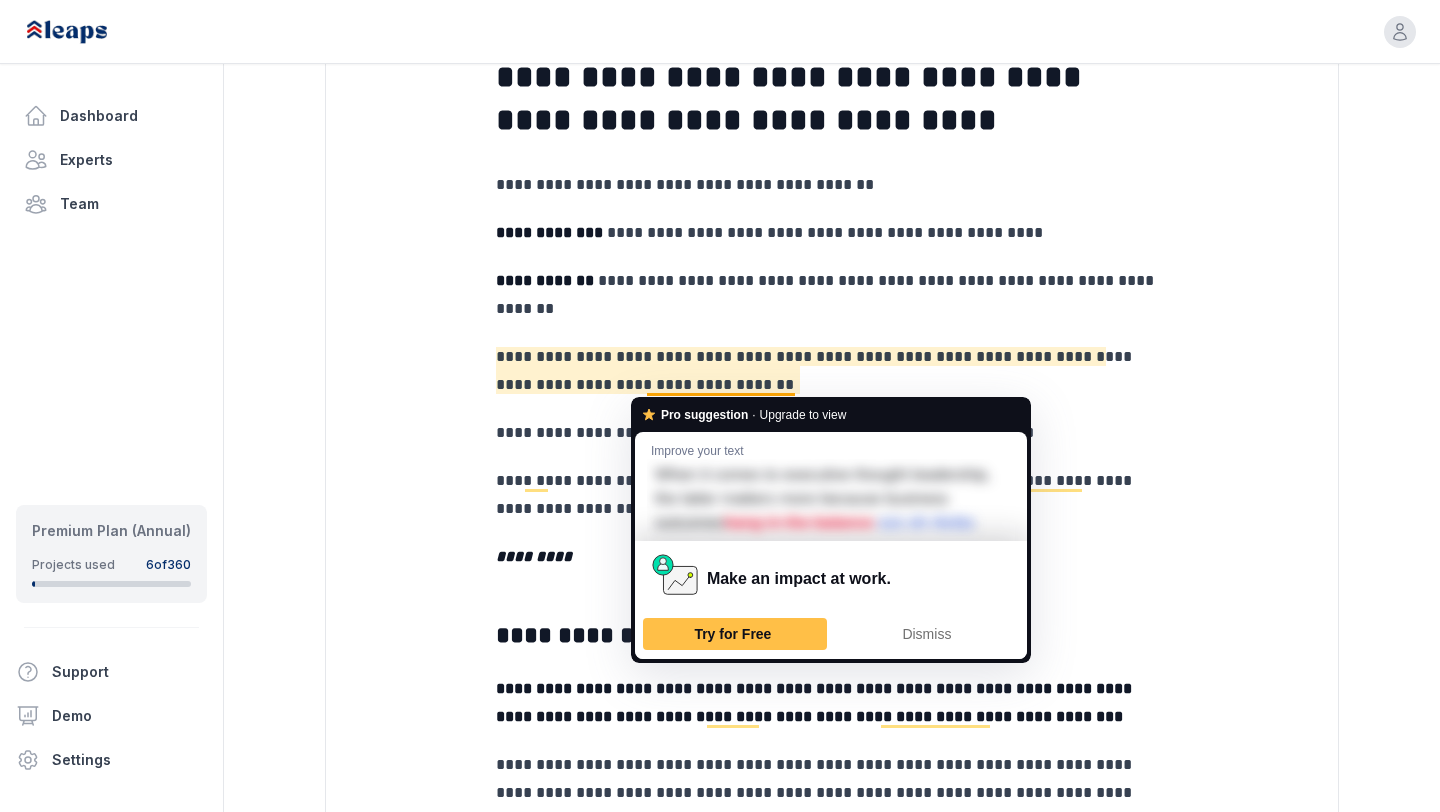 click on "**********" at bounding box center [832, 371] 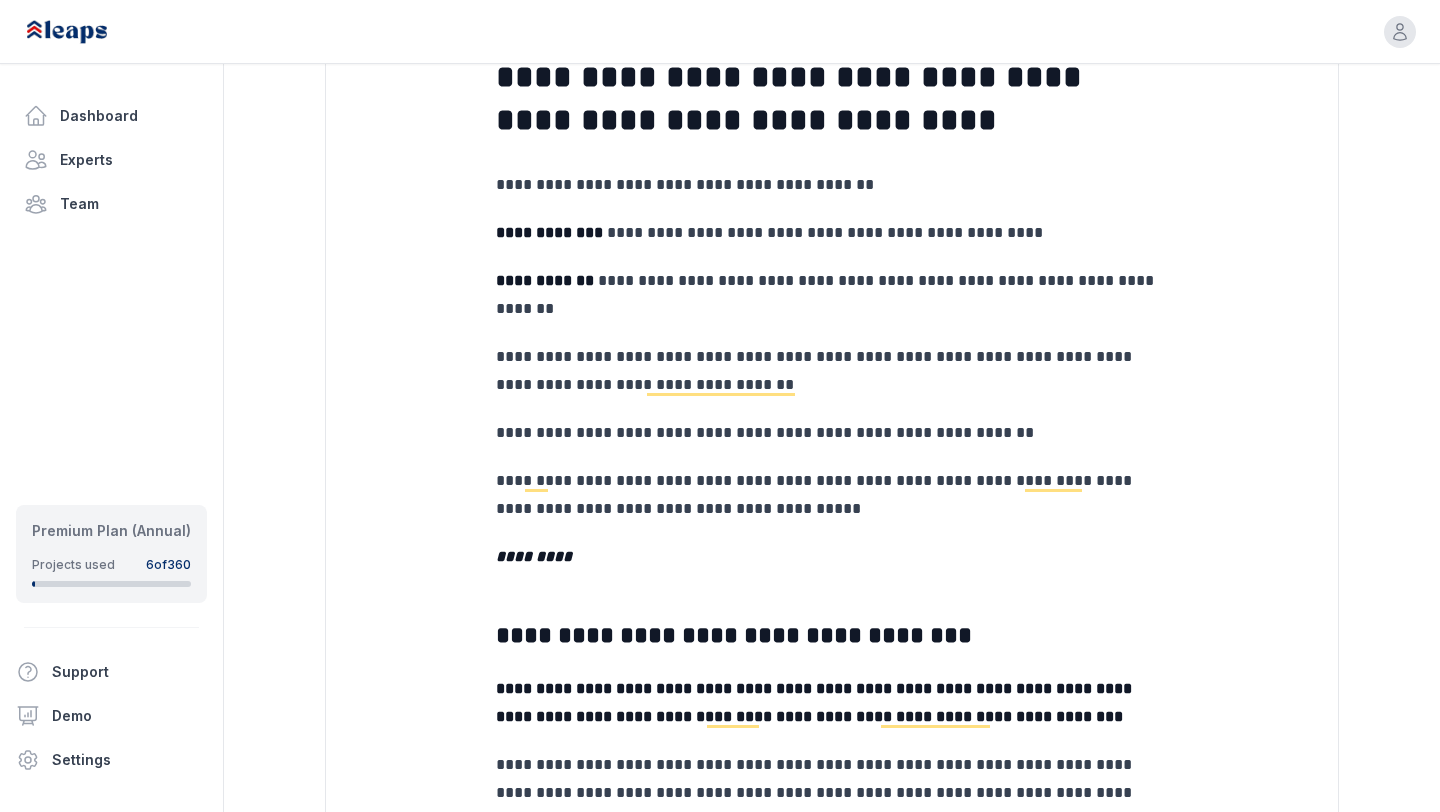 click on "**********" at bounding box center [832, 495] 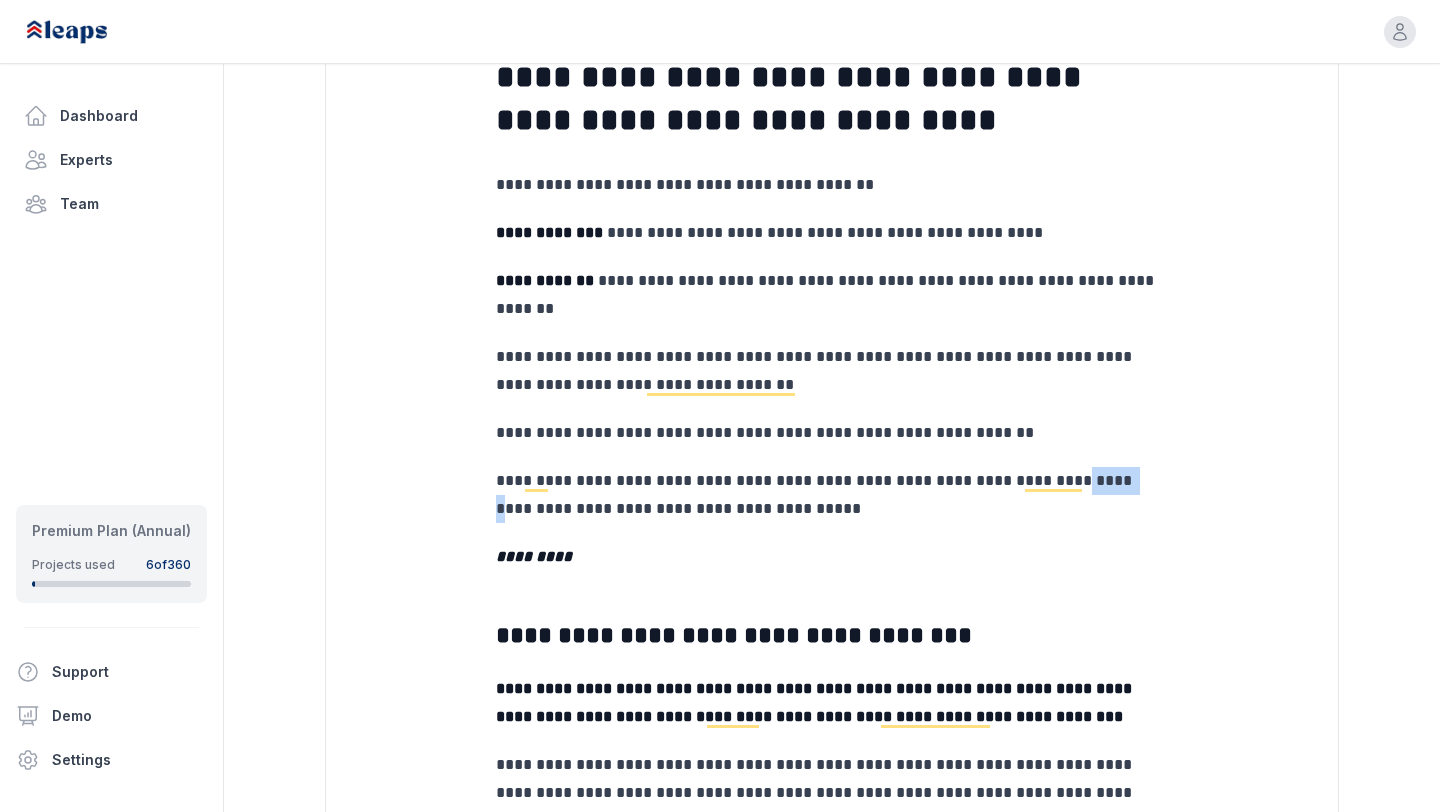 click on "**********" at bounding box center (832, 495) 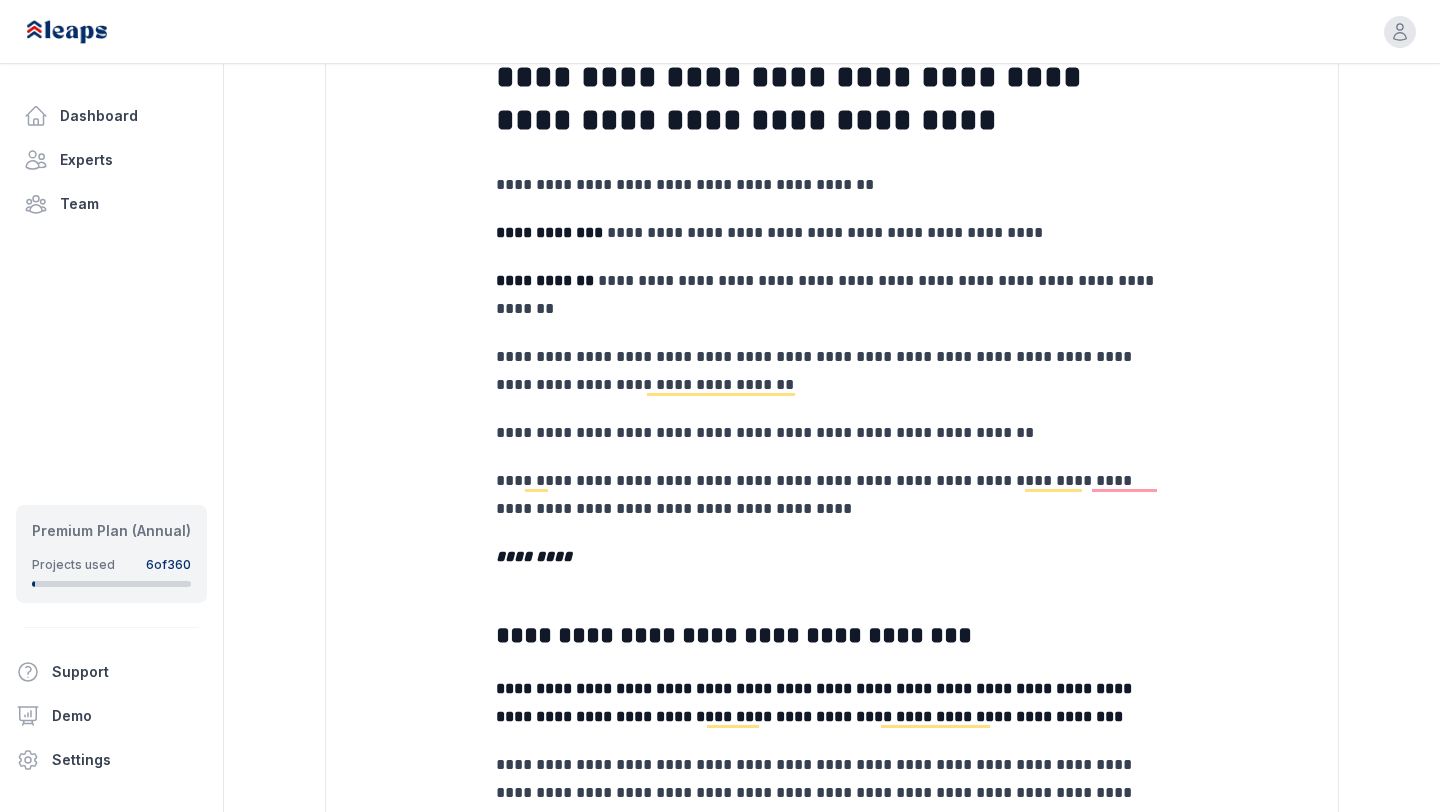 click on "**********" at bounding box center (832, 1695) 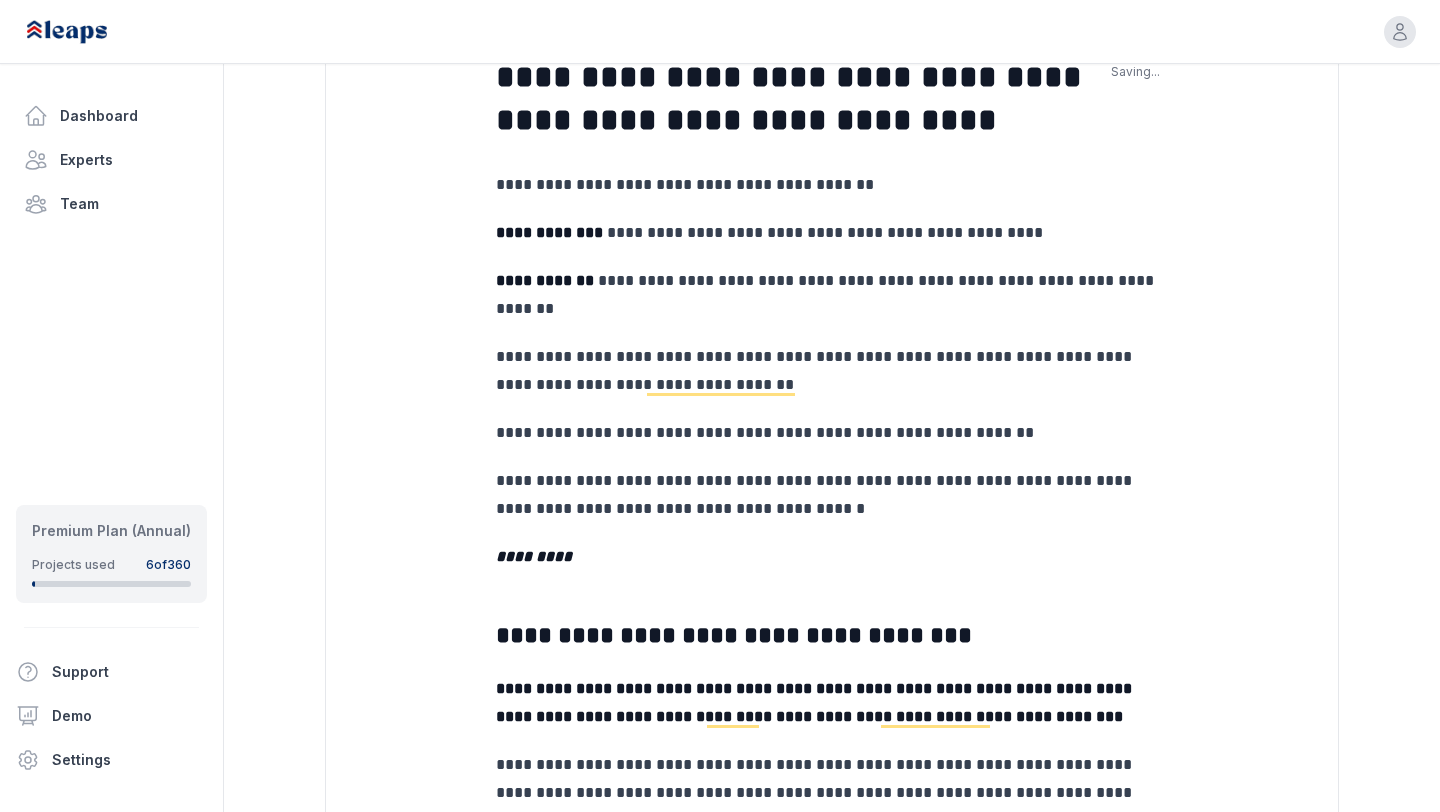 click on "**********" at bounding box center (832, 495) 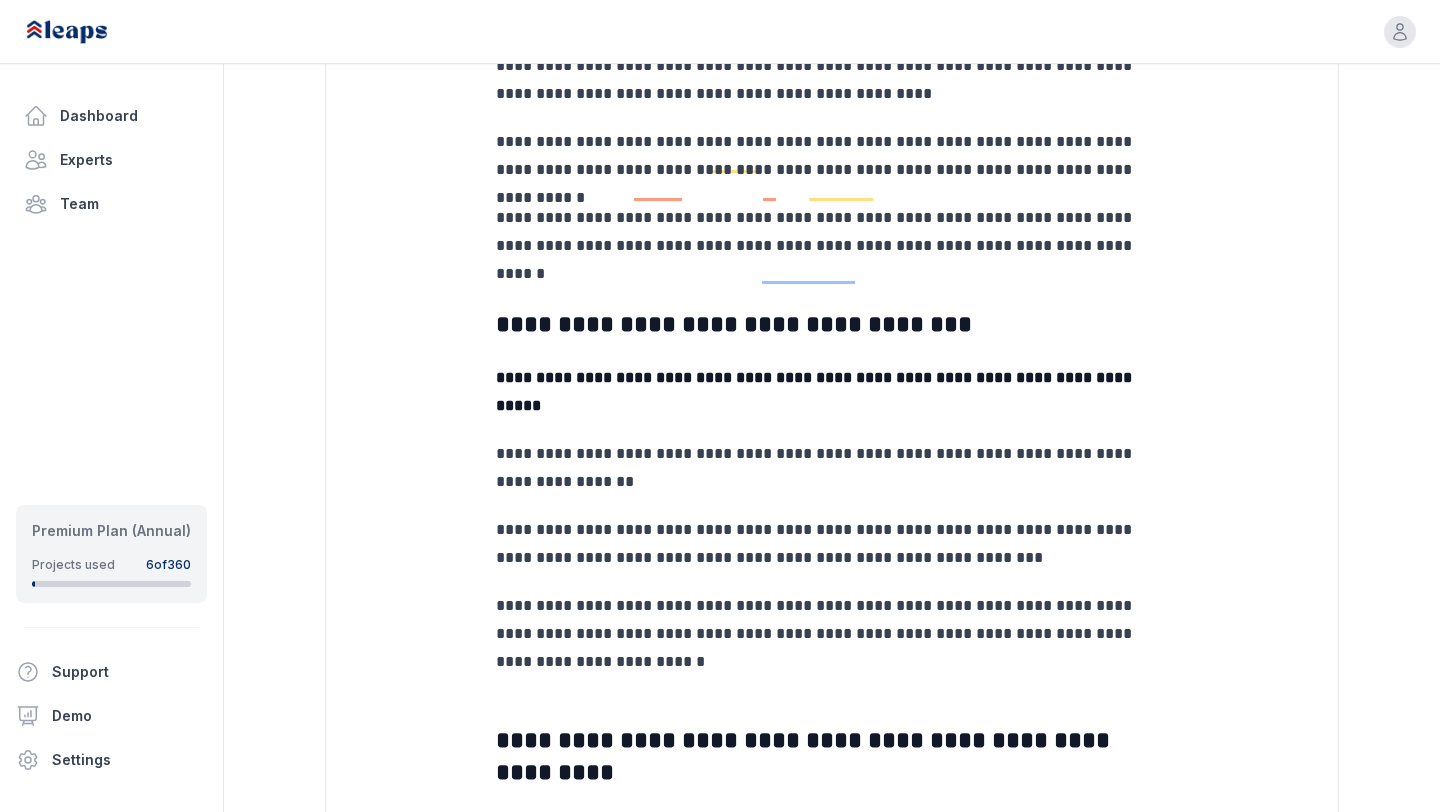 scroll, scrollTop: 2104, scrollLeft: 0, axis: vertical 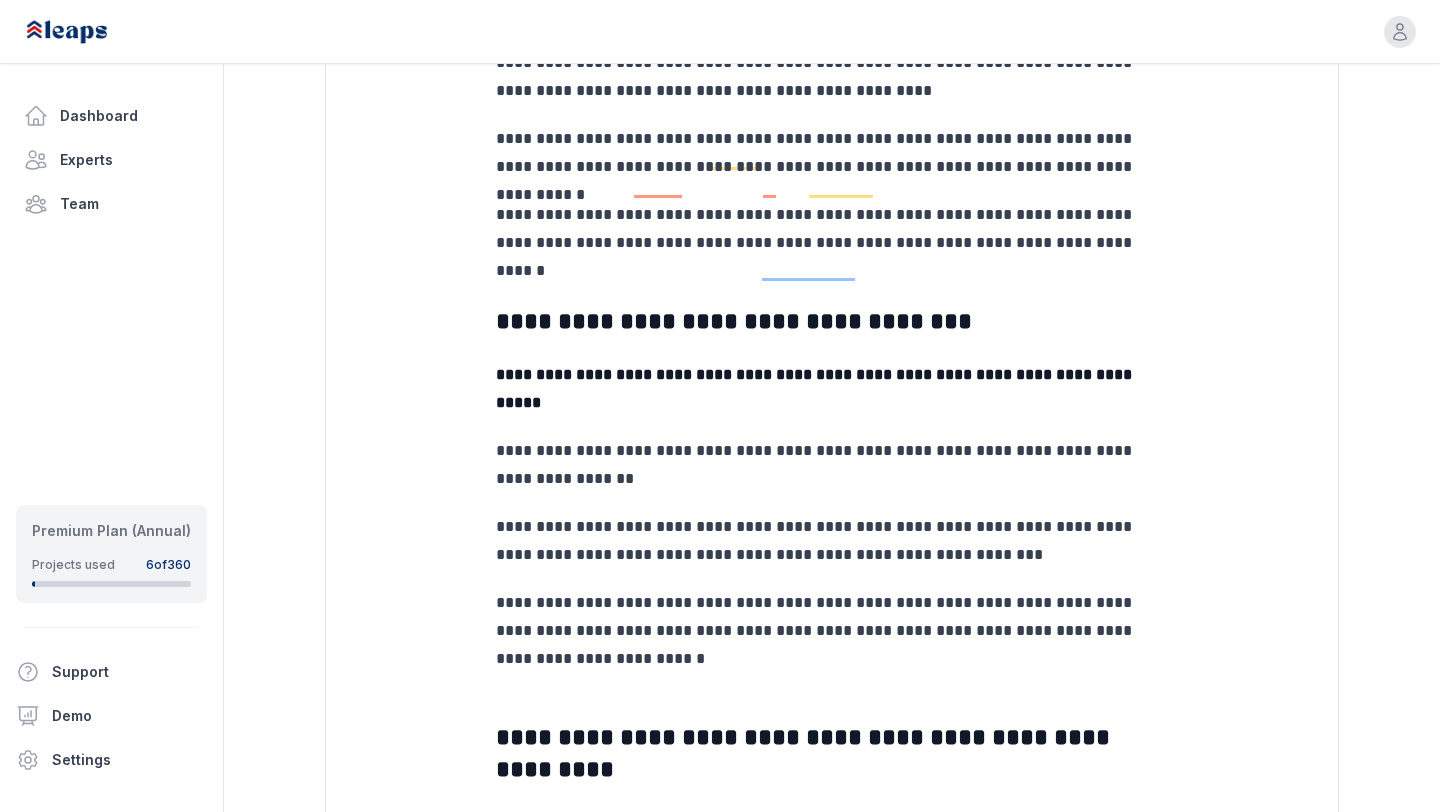 click on "**********" at bounding box center (832, 321) 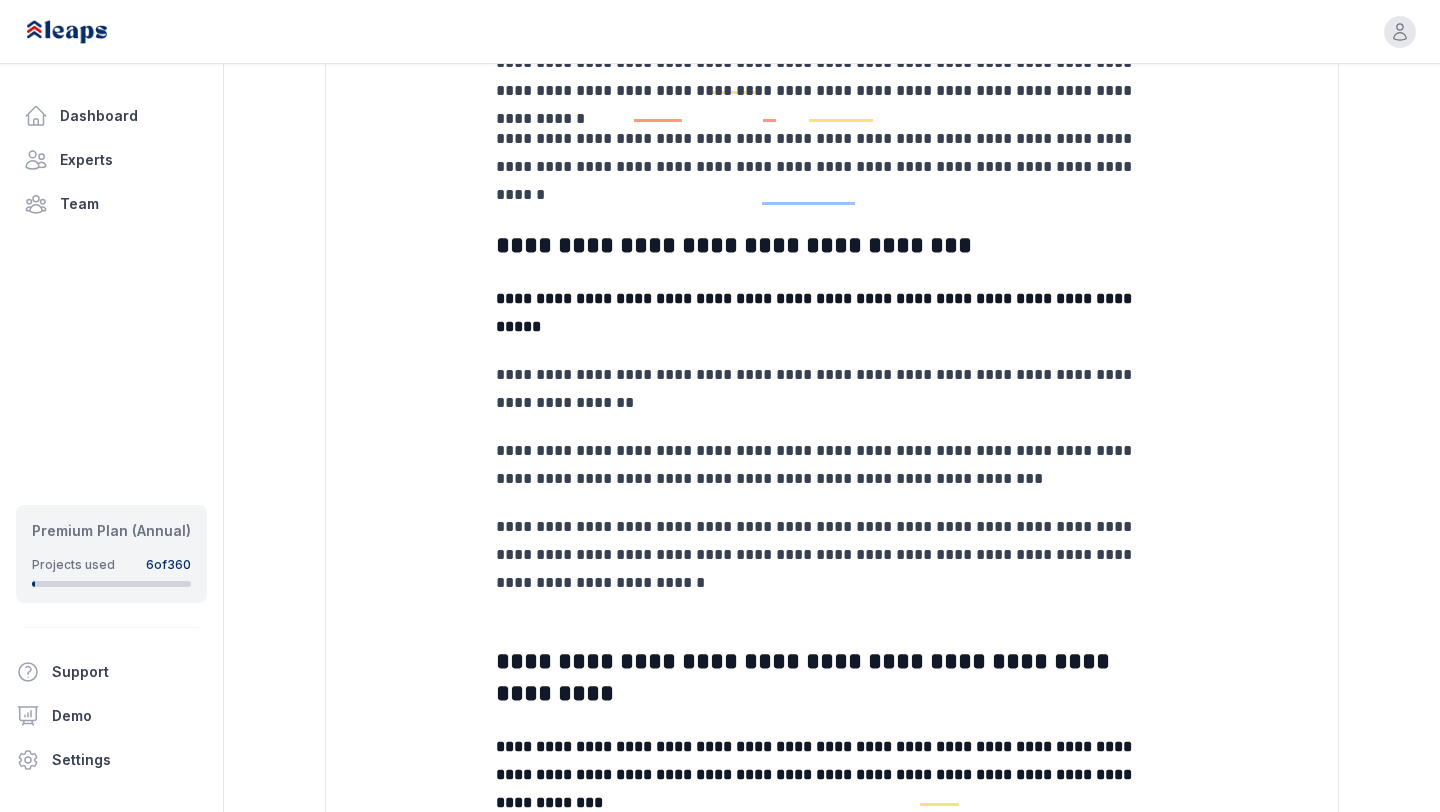 click on "**********" at bounding box center (832, 245) 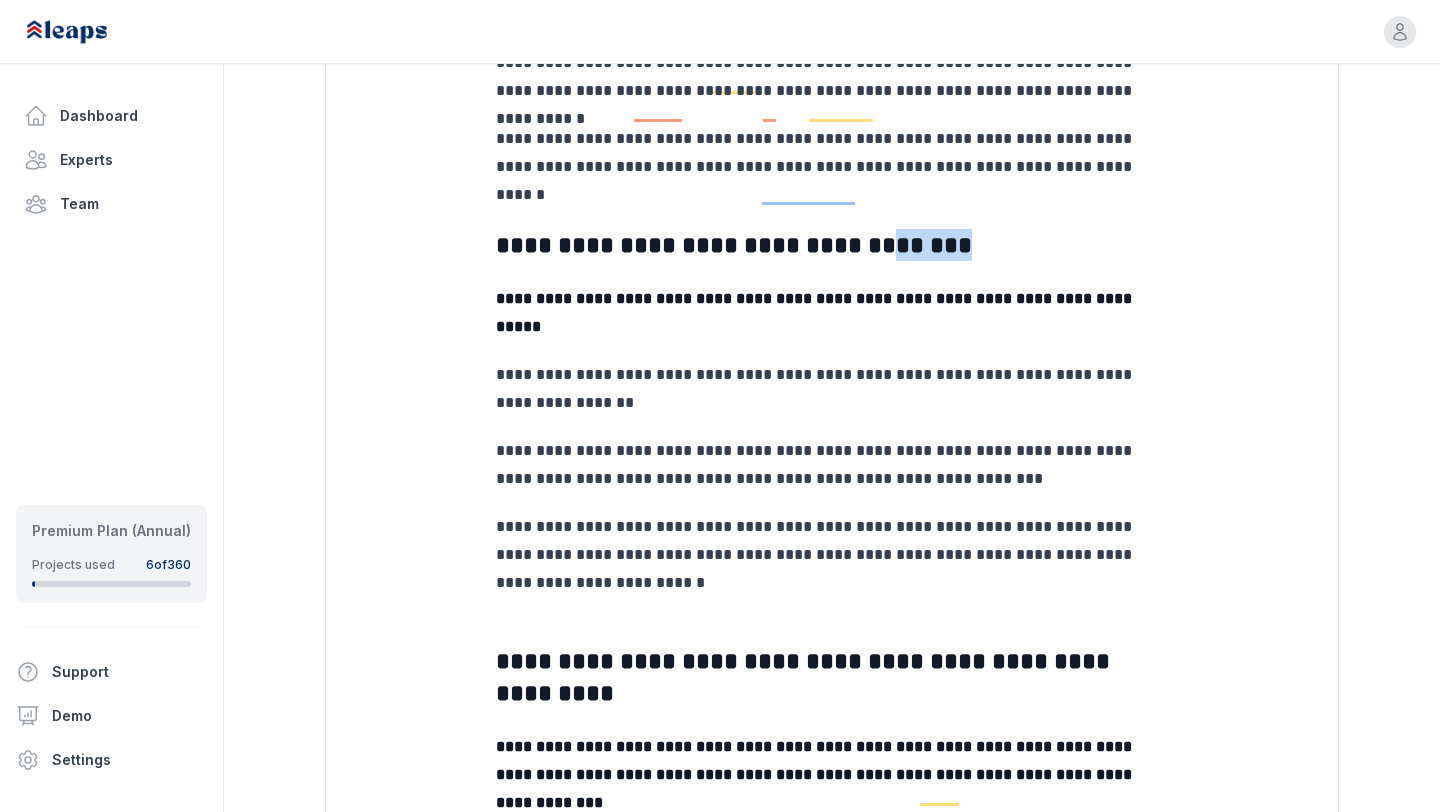 click on "**********" at bounding box center (832, 245) 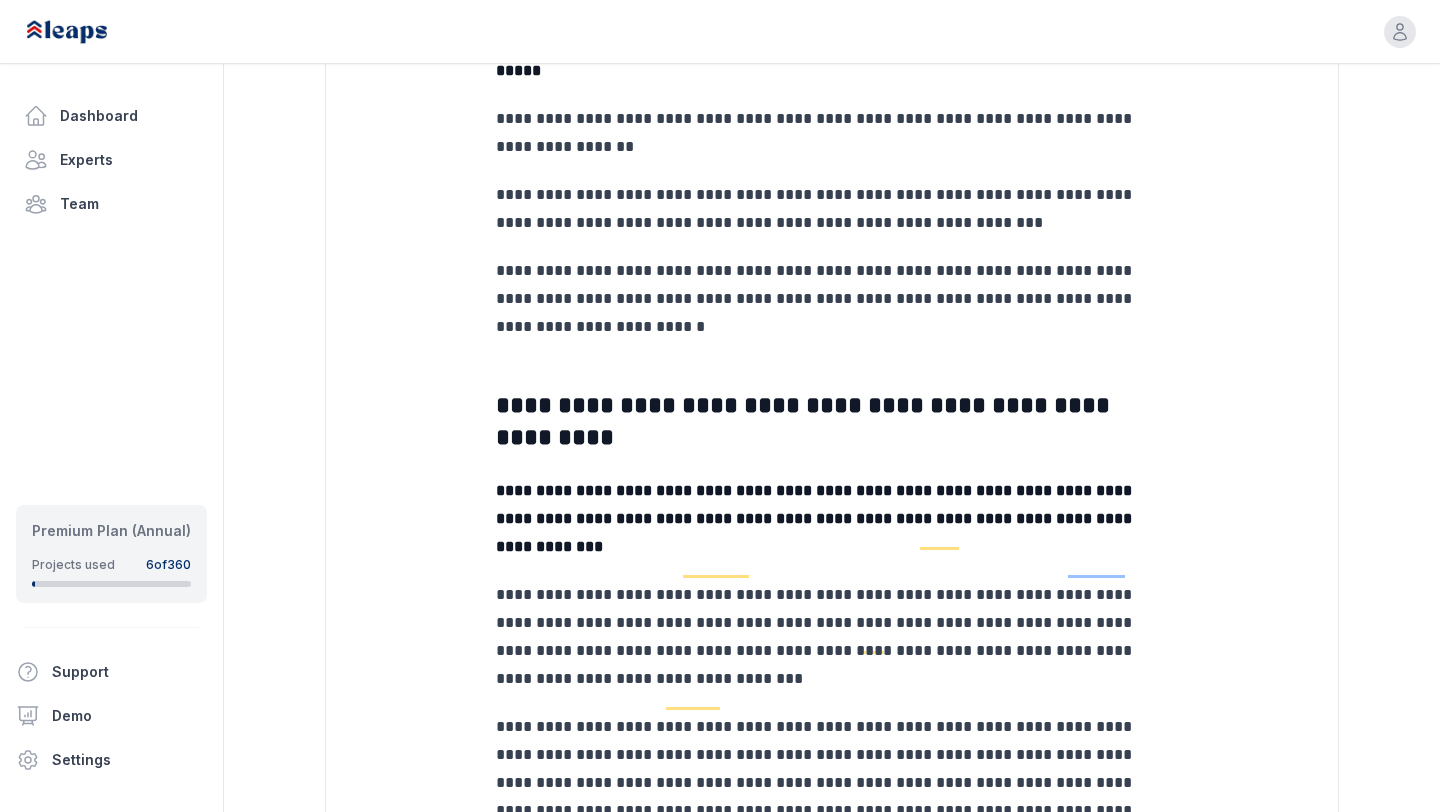 scroll, scrollTop: 2446, scrollLeft: 0, axis: vertical 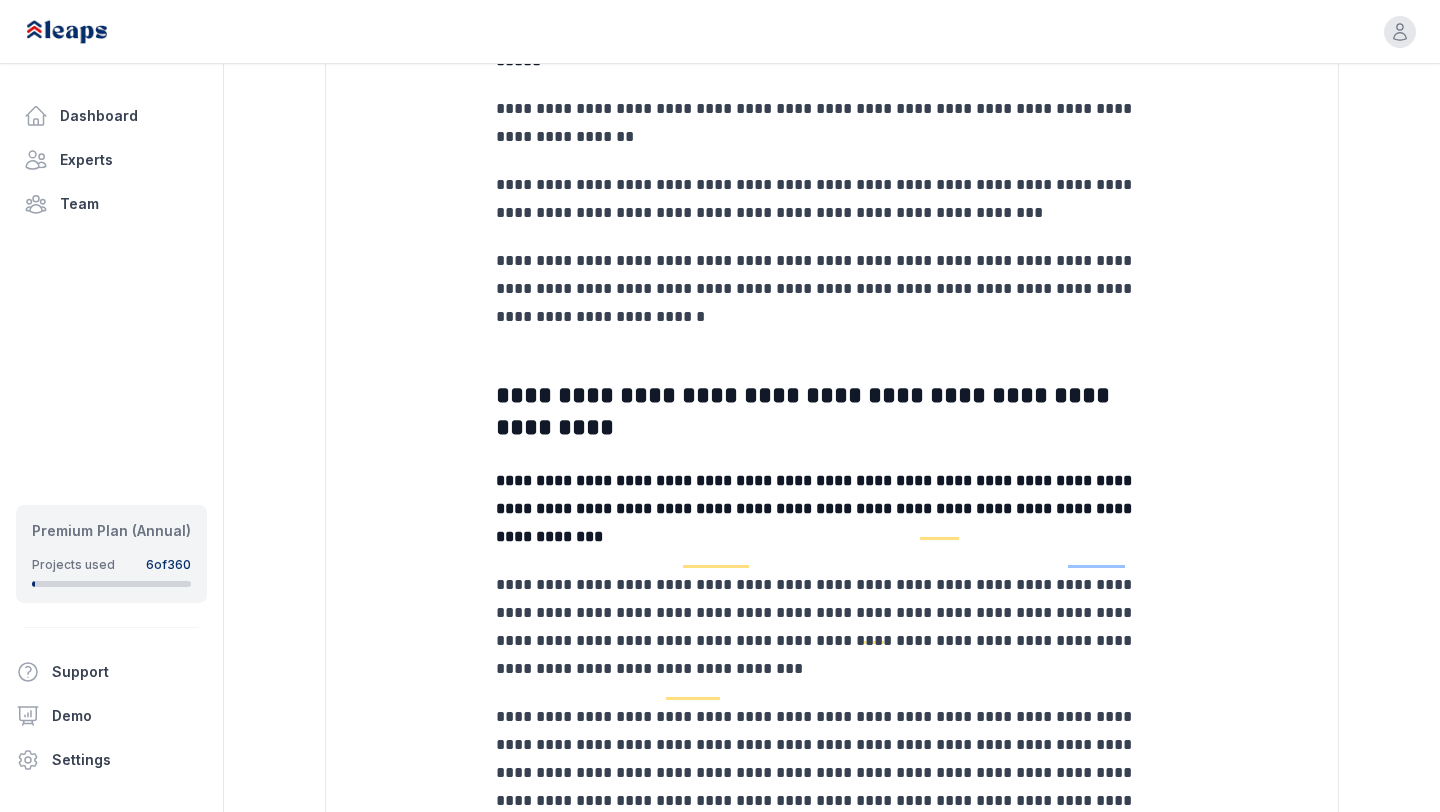 click on "**********" at bounding box center (832, 411) 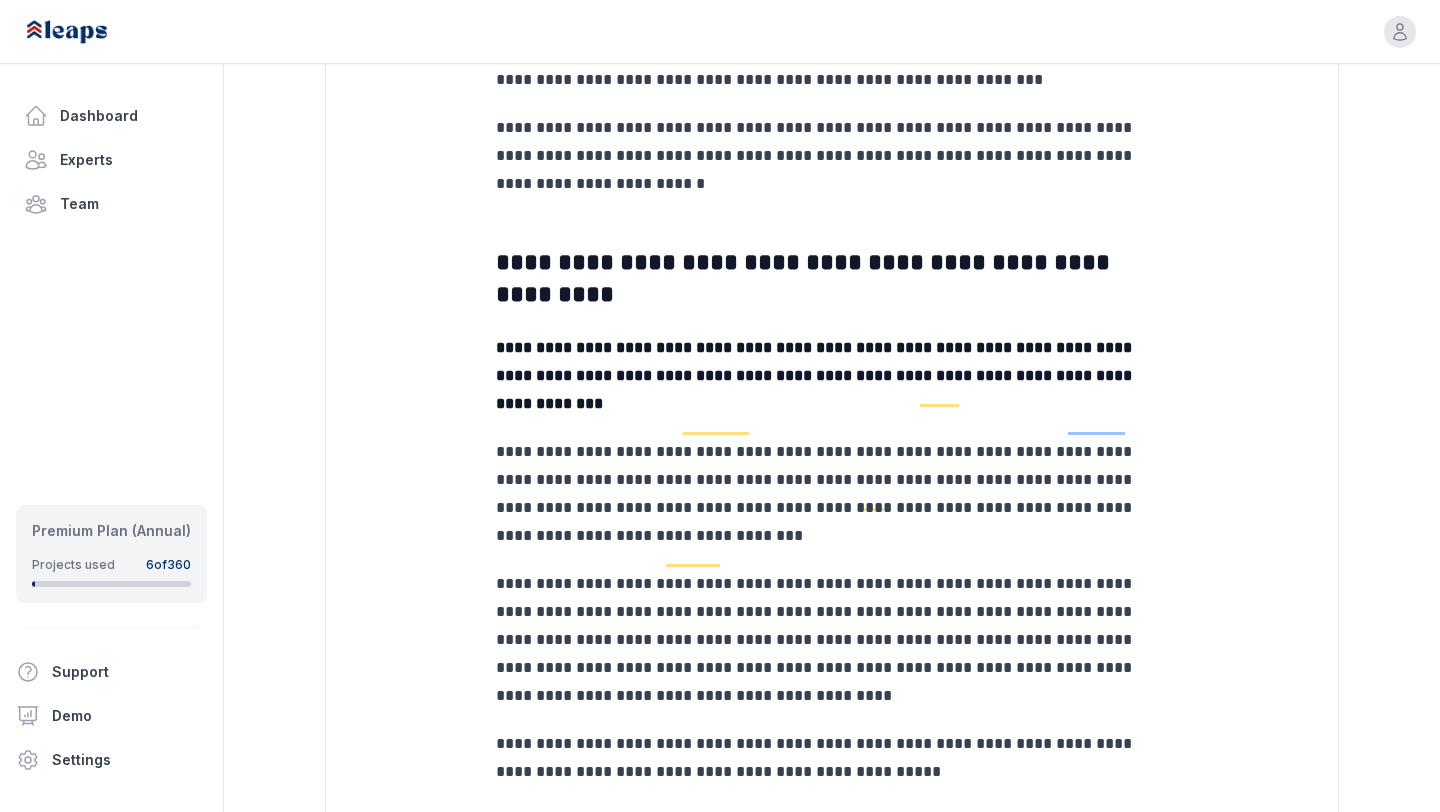 scroll, scrollTop: 2645, scrollLeft: 0, axis: vertical 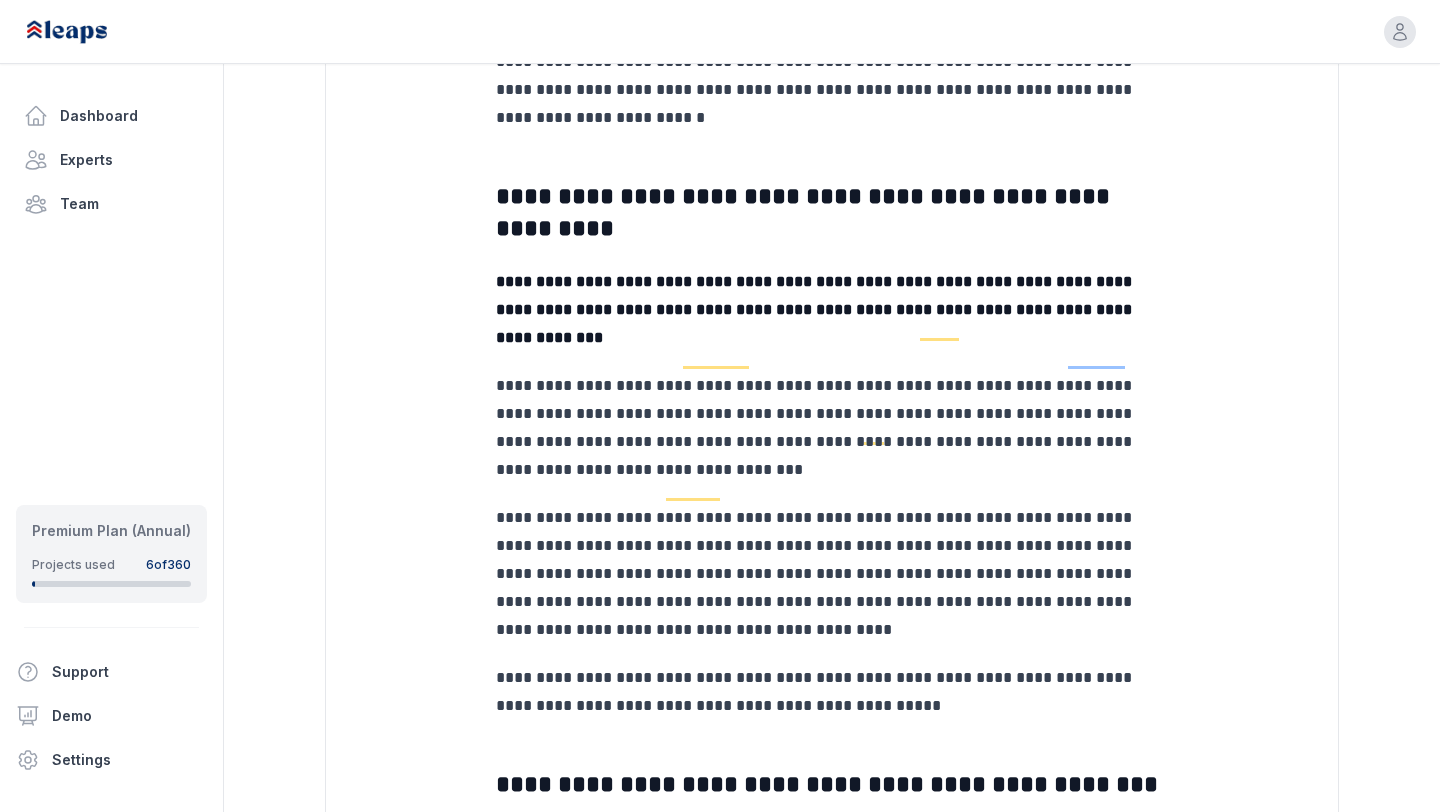 click on "**********" at bounding box center [832, 310] 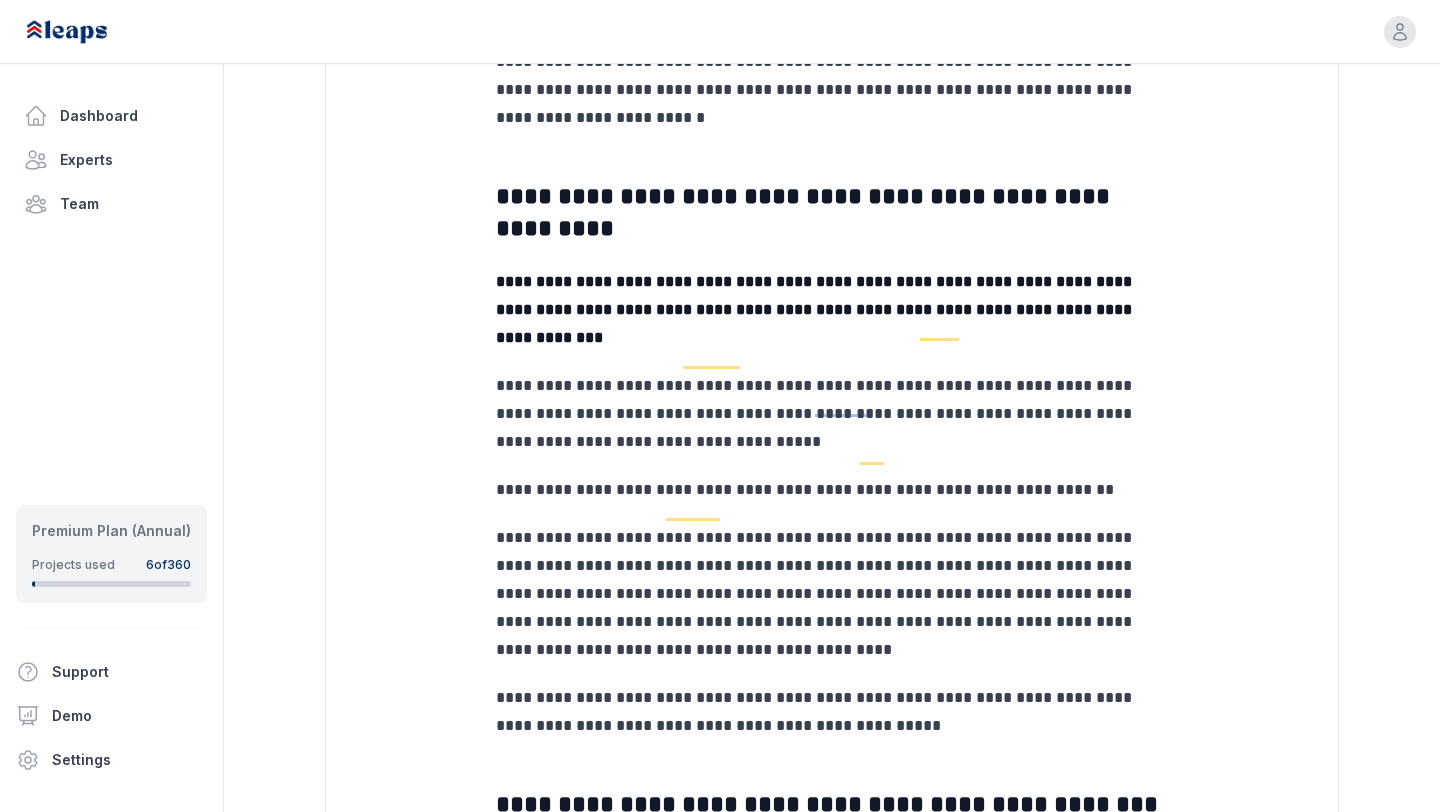 click on "**********" at bounding box center [832, 594] 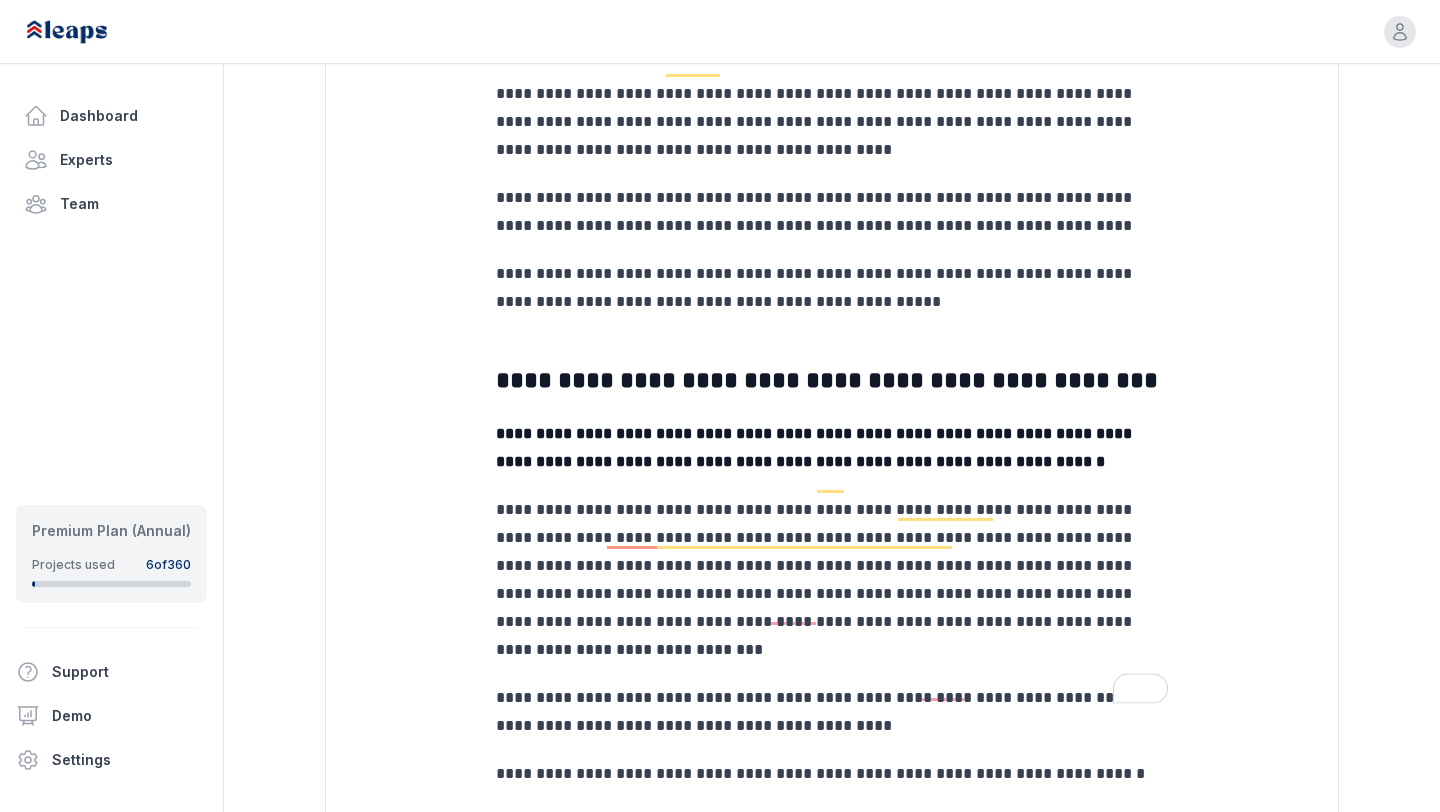 scroll, scrollTop: 3118, scrollLeft: 0, axis: vertical 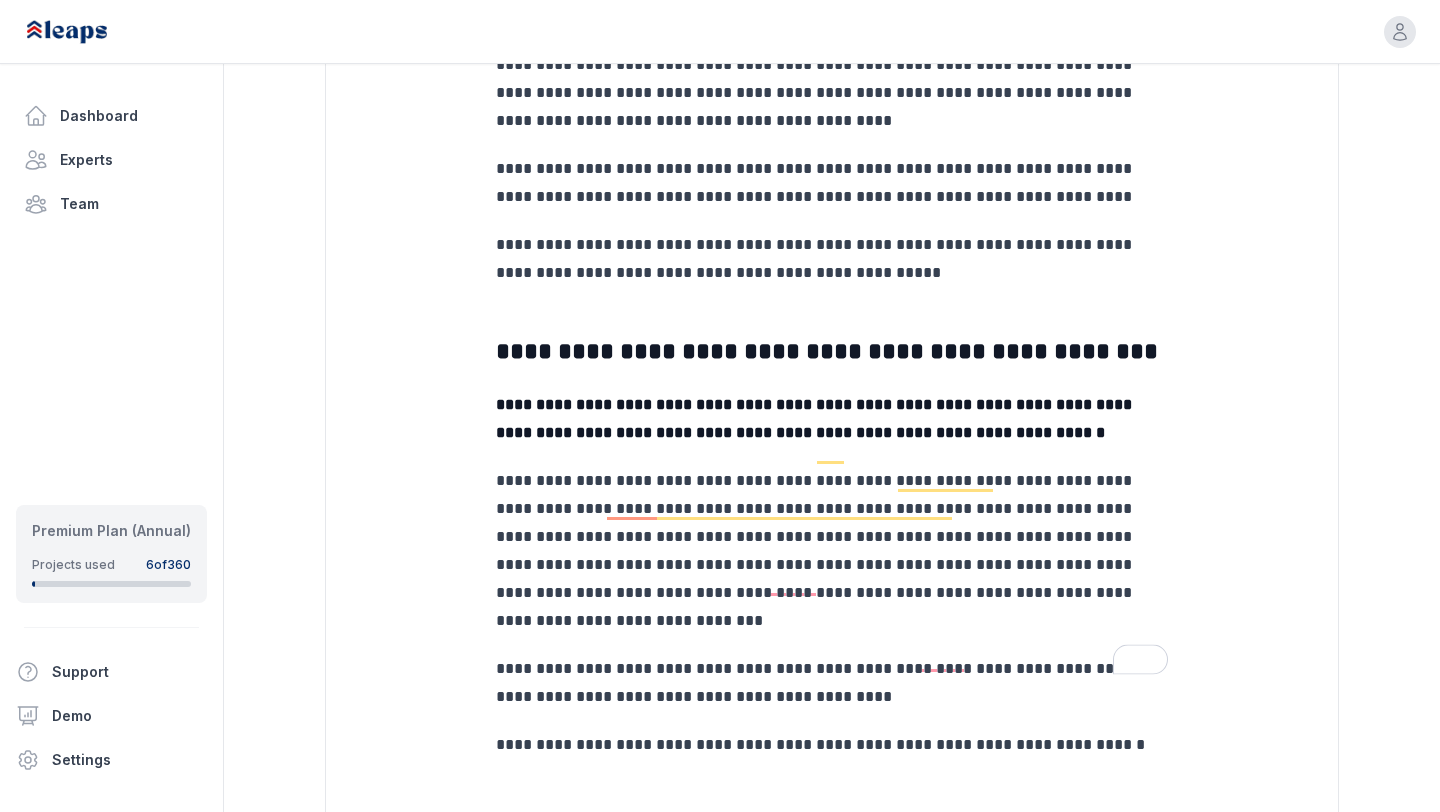 click on "**********" at bounding box center [832, 551] 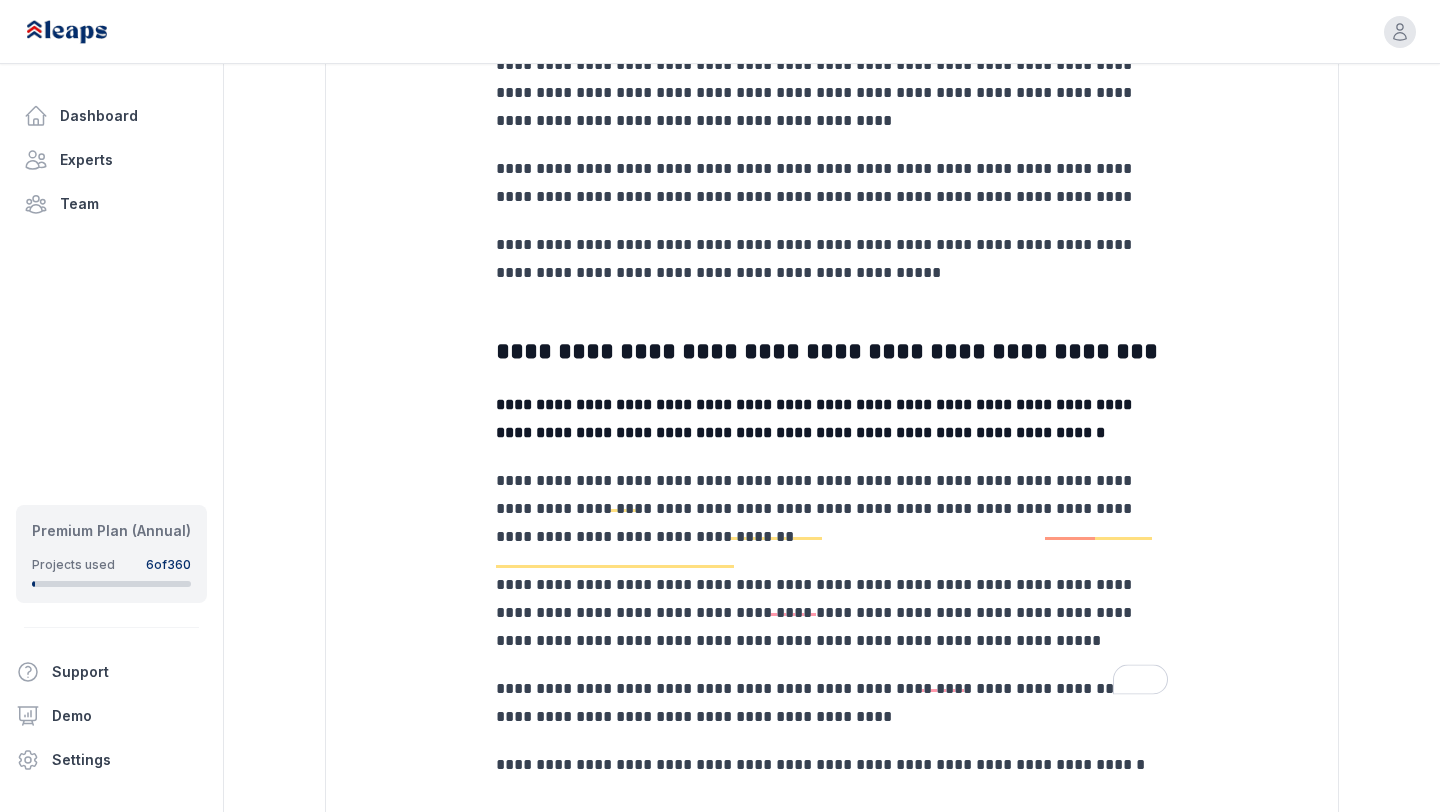 scroll, scrollTop: 3138, scrollLeft: 0, axis: vertical 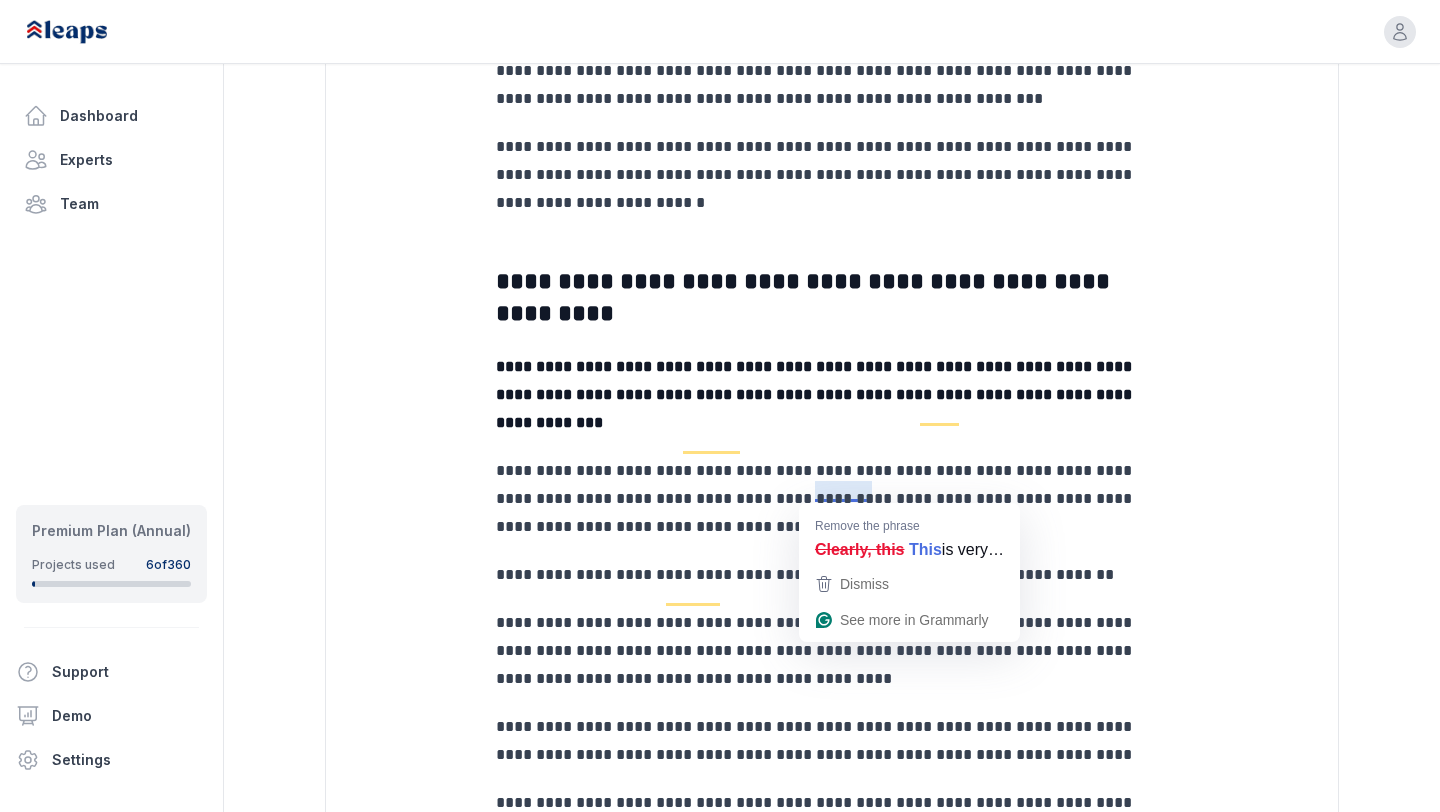 click on "**********" at bounding box center (832, 499) 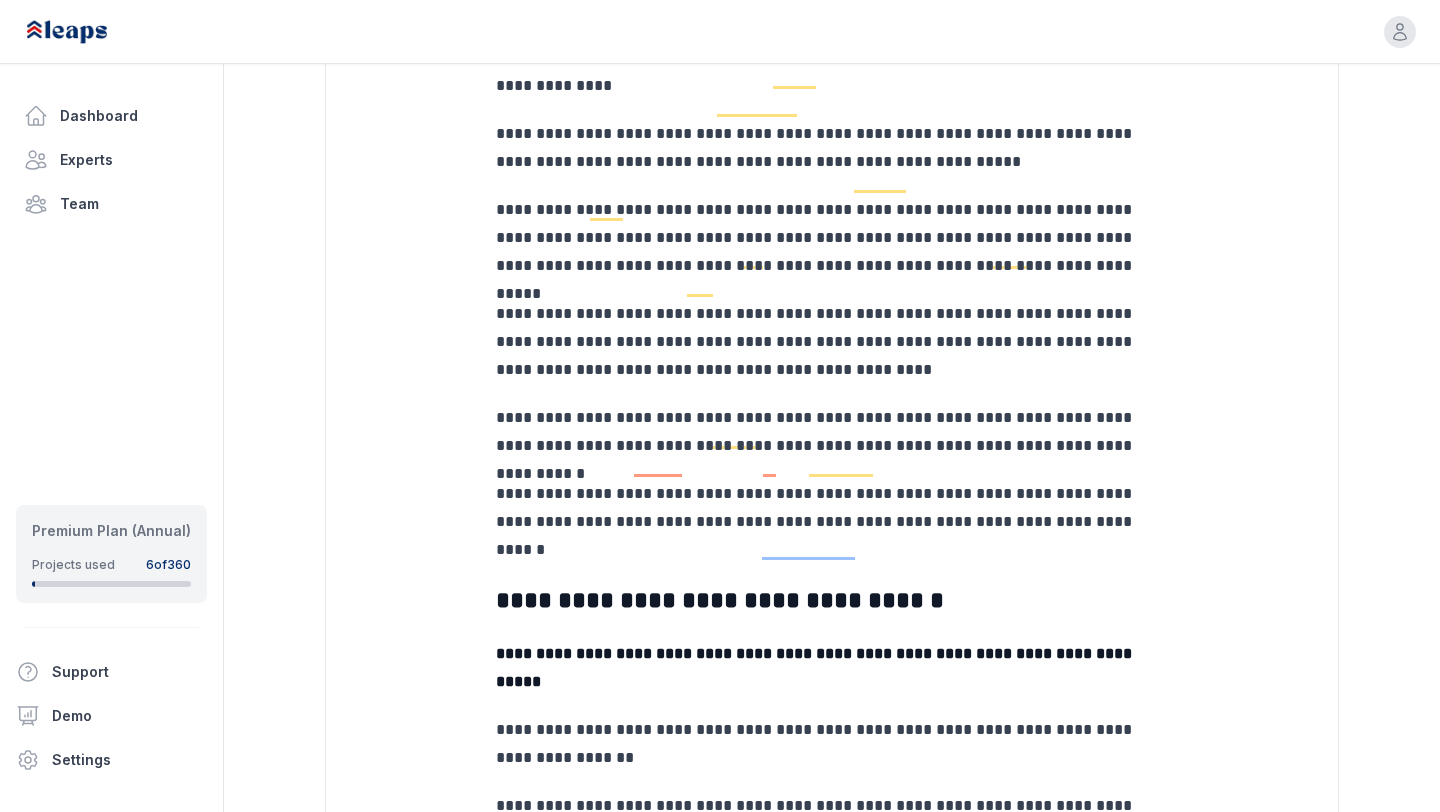 scroll, scrollTop: 1697, scrollLeft: 0, axis: vertical 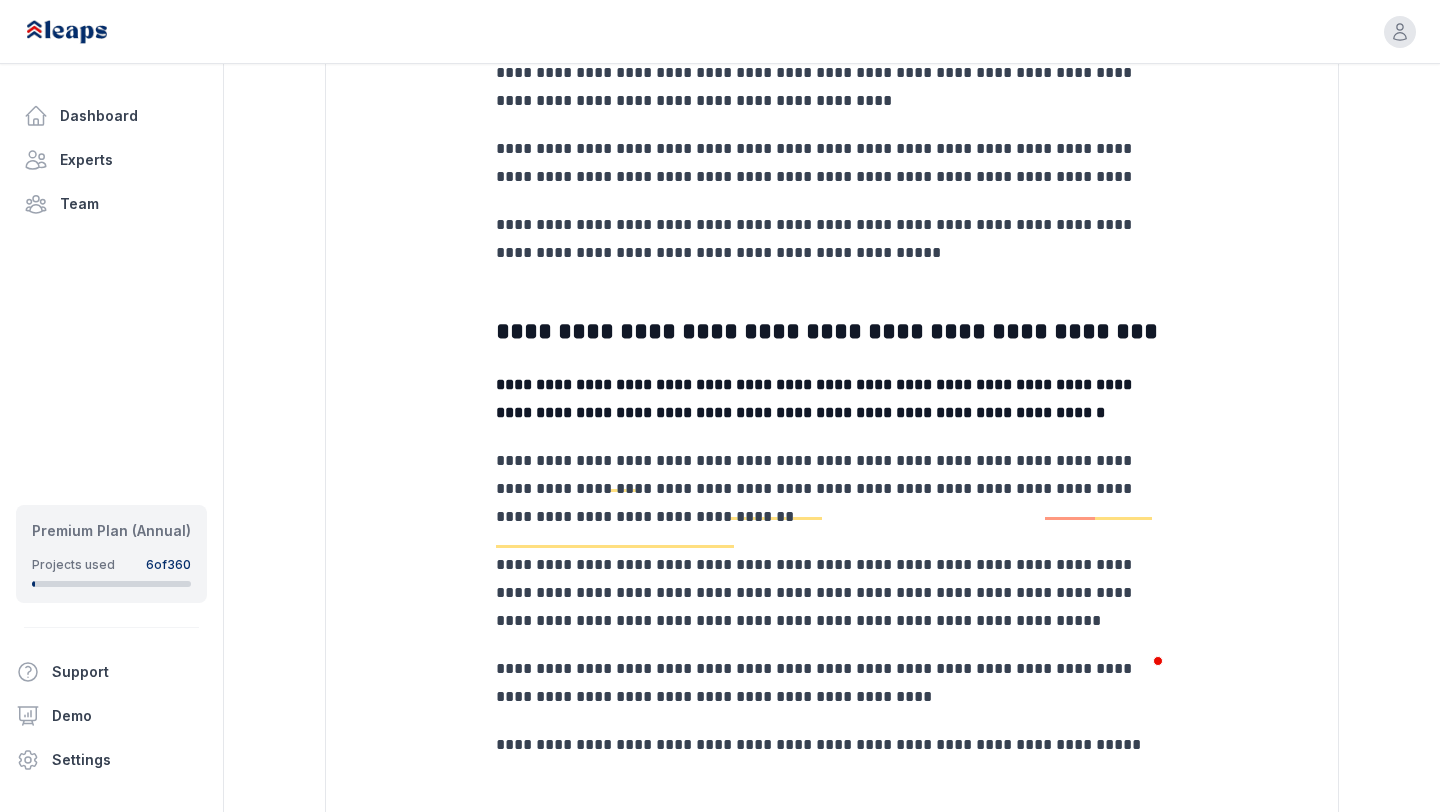 click on "**********" at bounding box center [832, -911] 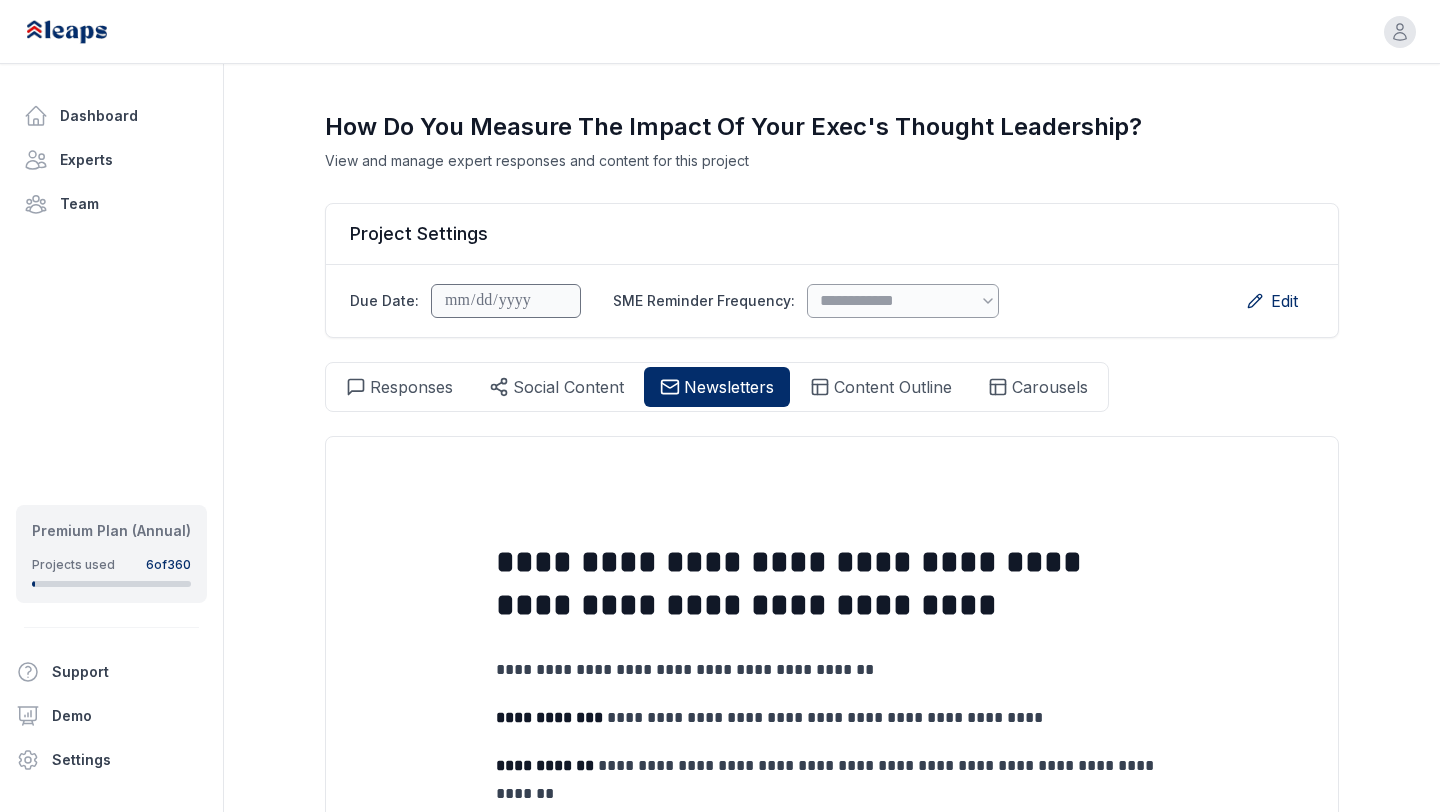 scroll, scrollTop: 0, scrollLeft: 0, axis: both 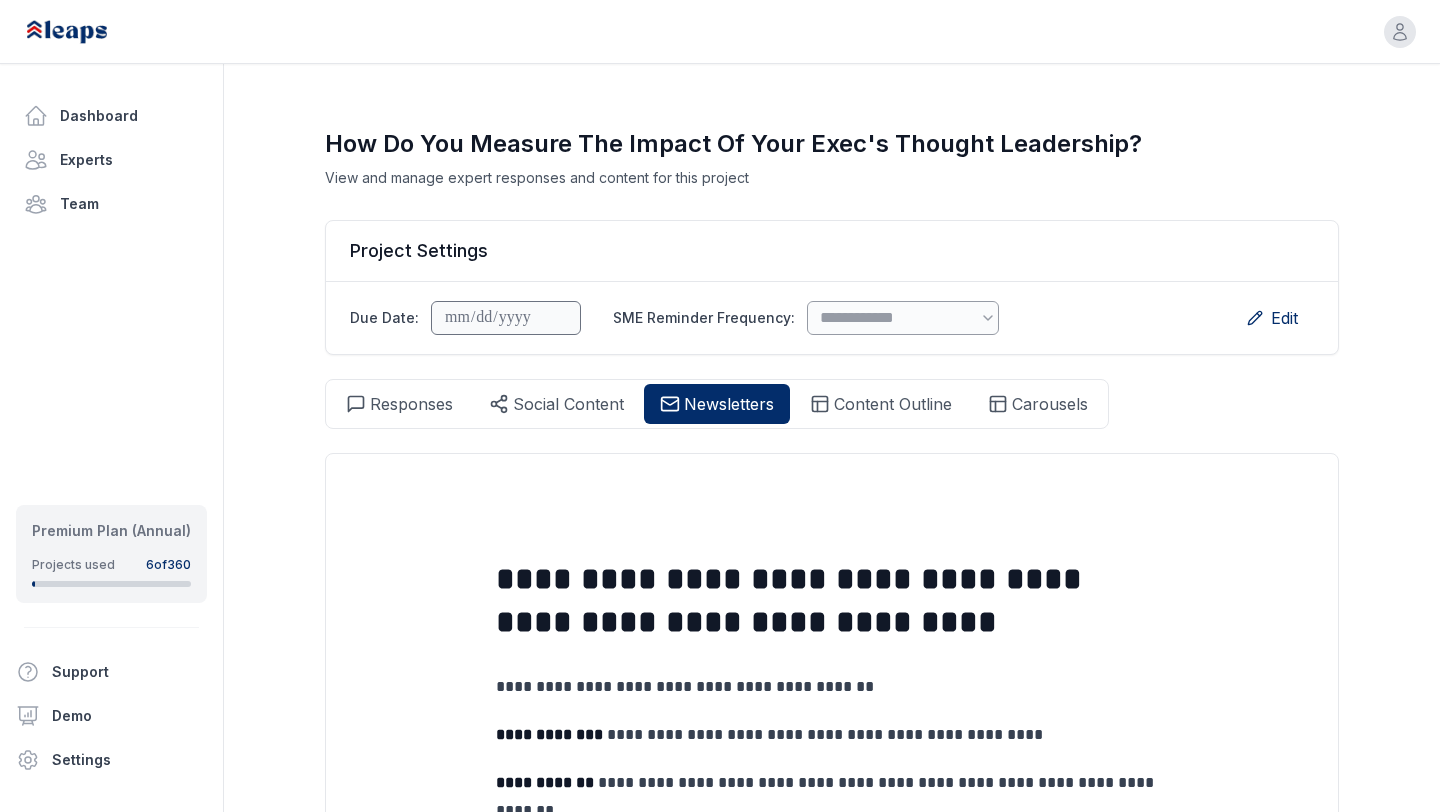 click on "**********" at bounding box center (832, 601) 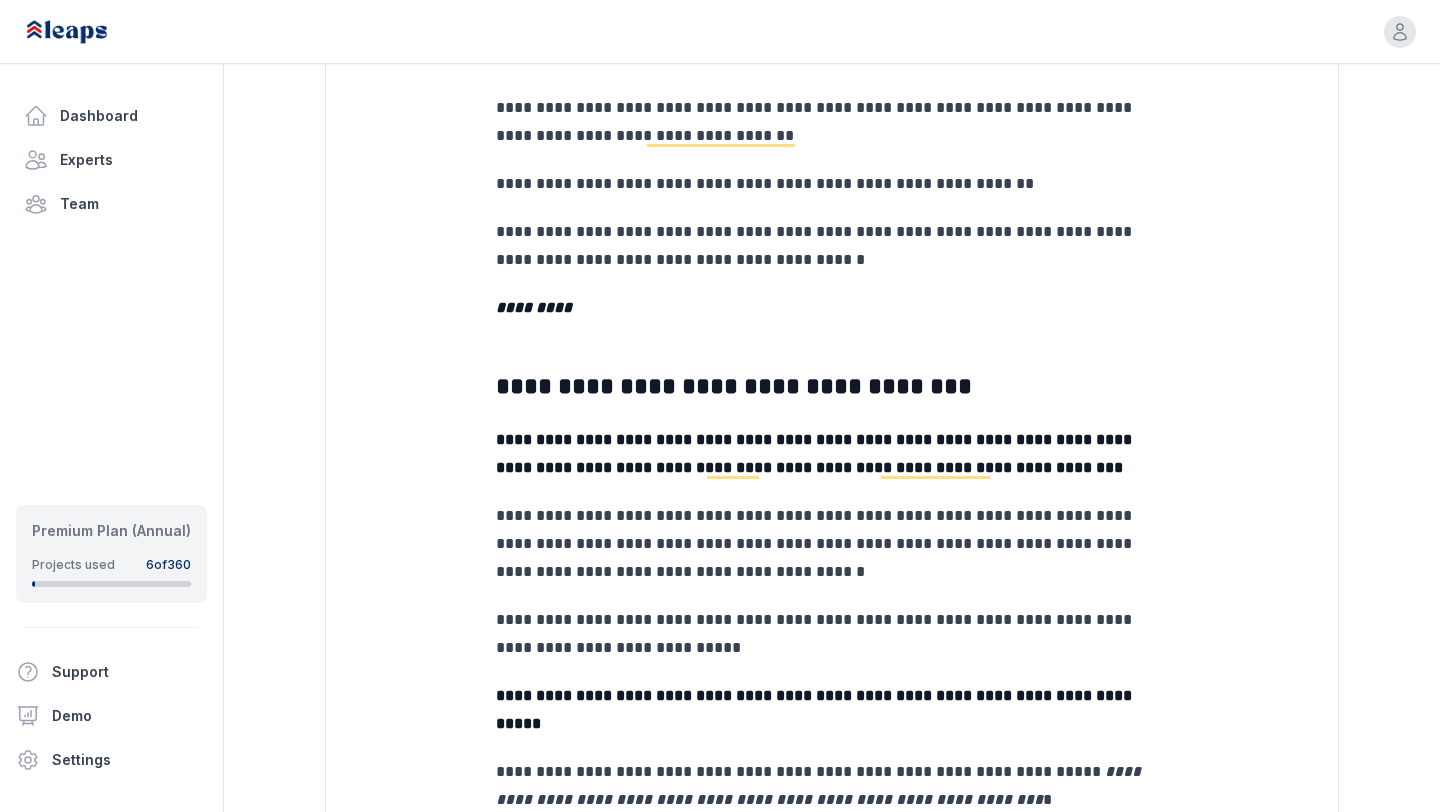 scroll, scrollTop: 756, scrollLeft: 0, axis: vertical 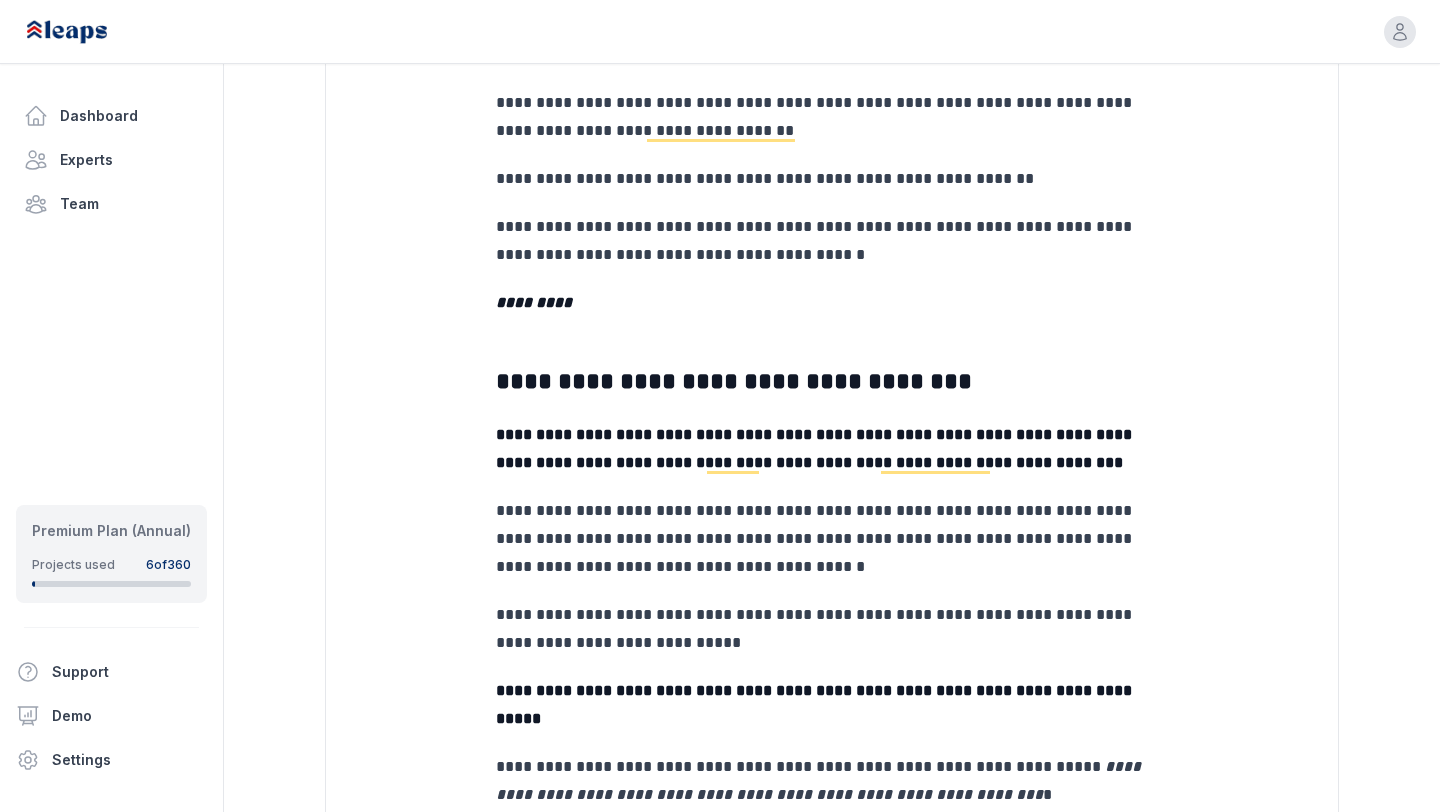click on "**********" at bounding box center [832, 381] 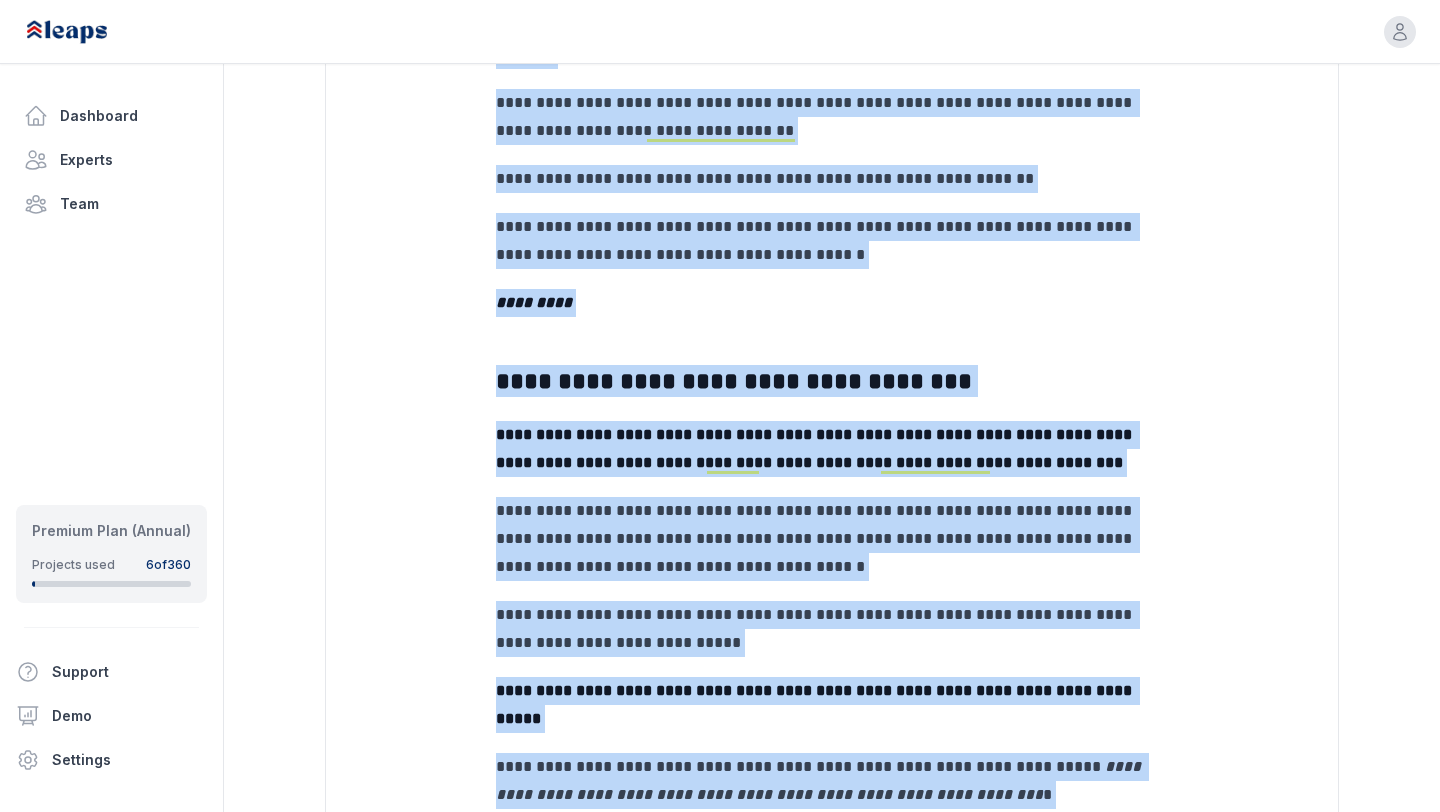 copy on "**********" 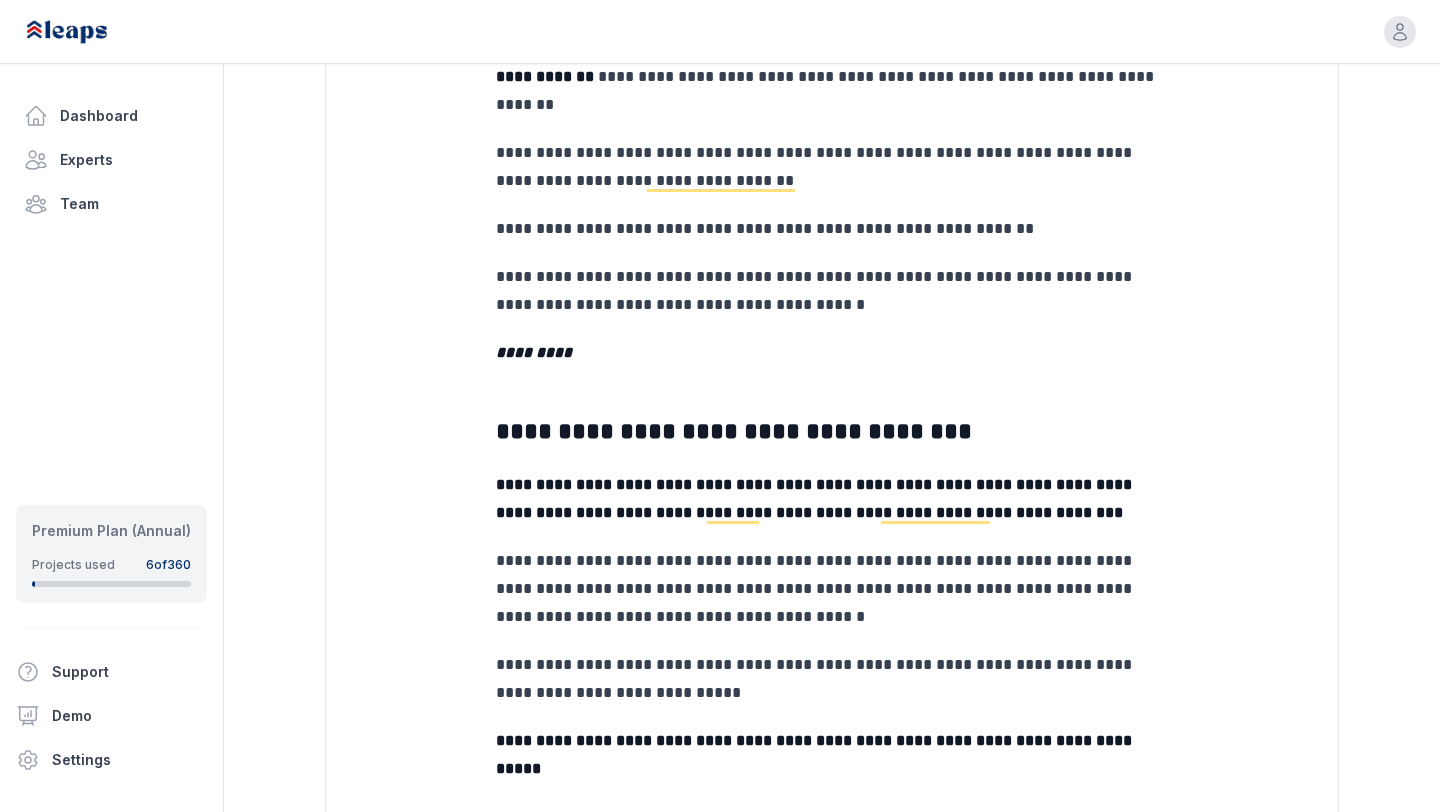 scroll, scrollTop: 654, scrollLeft: 0, axis: vertical 